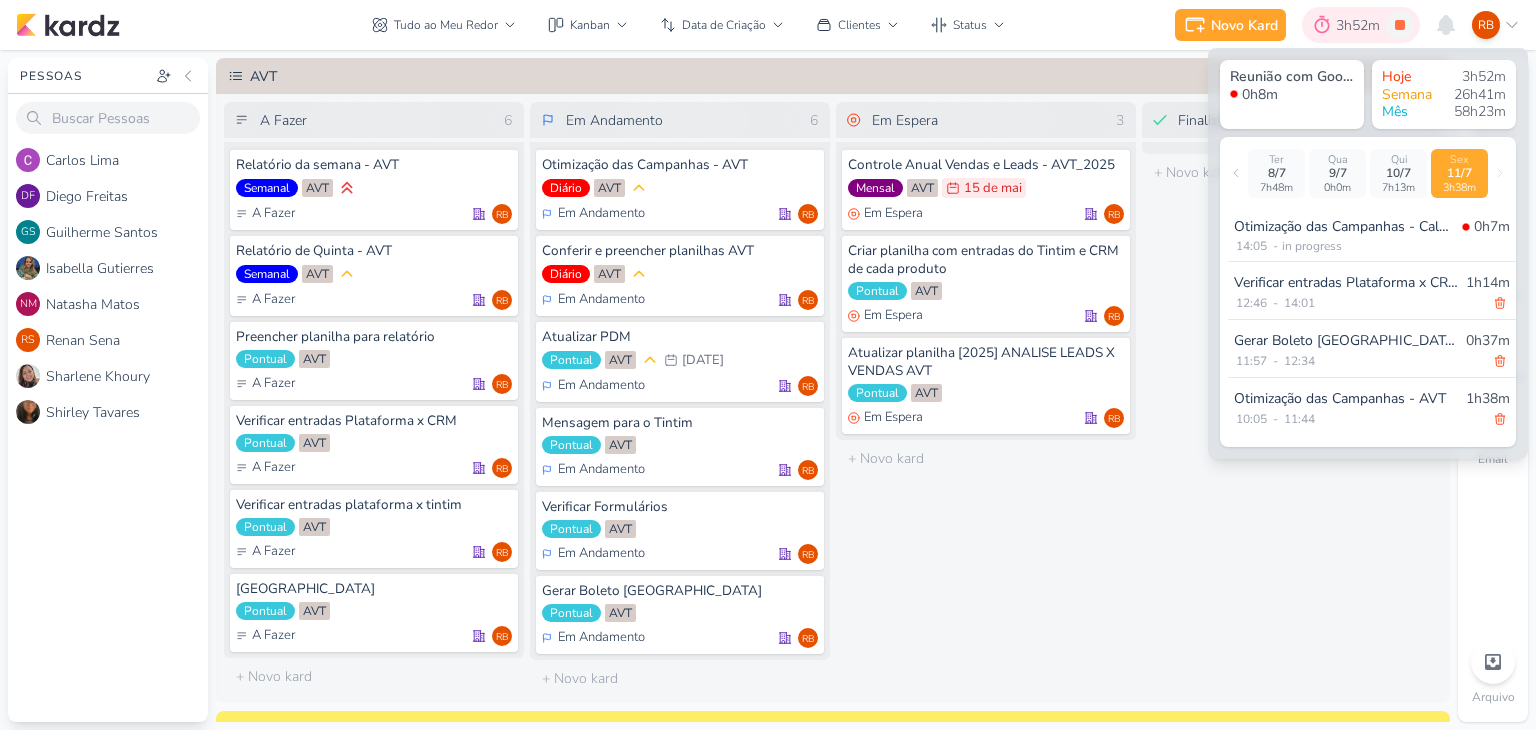 scroll, scrollTop: 0, scrollLeft: 0, axis: both 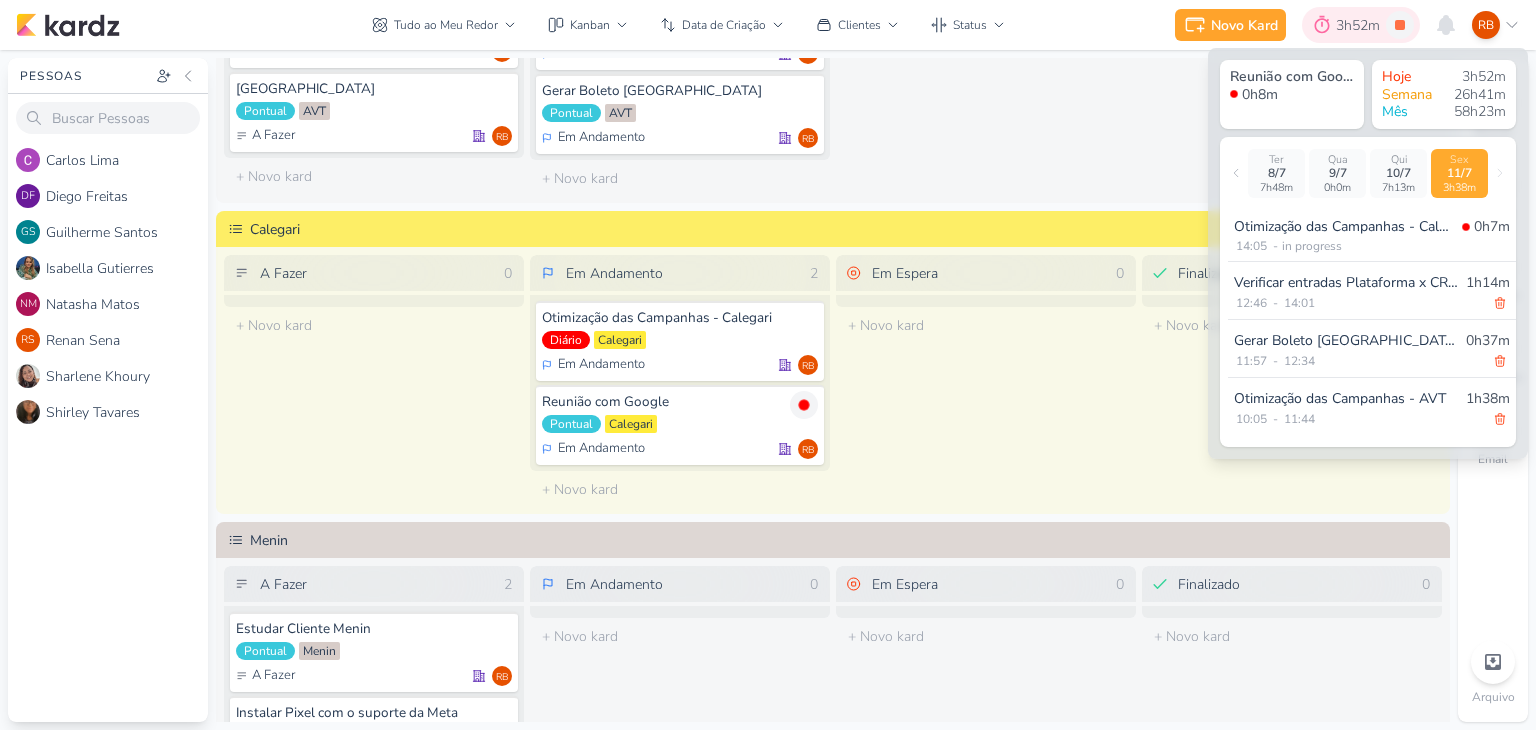 click on "3h52m" at bounding box center (1361, 25) 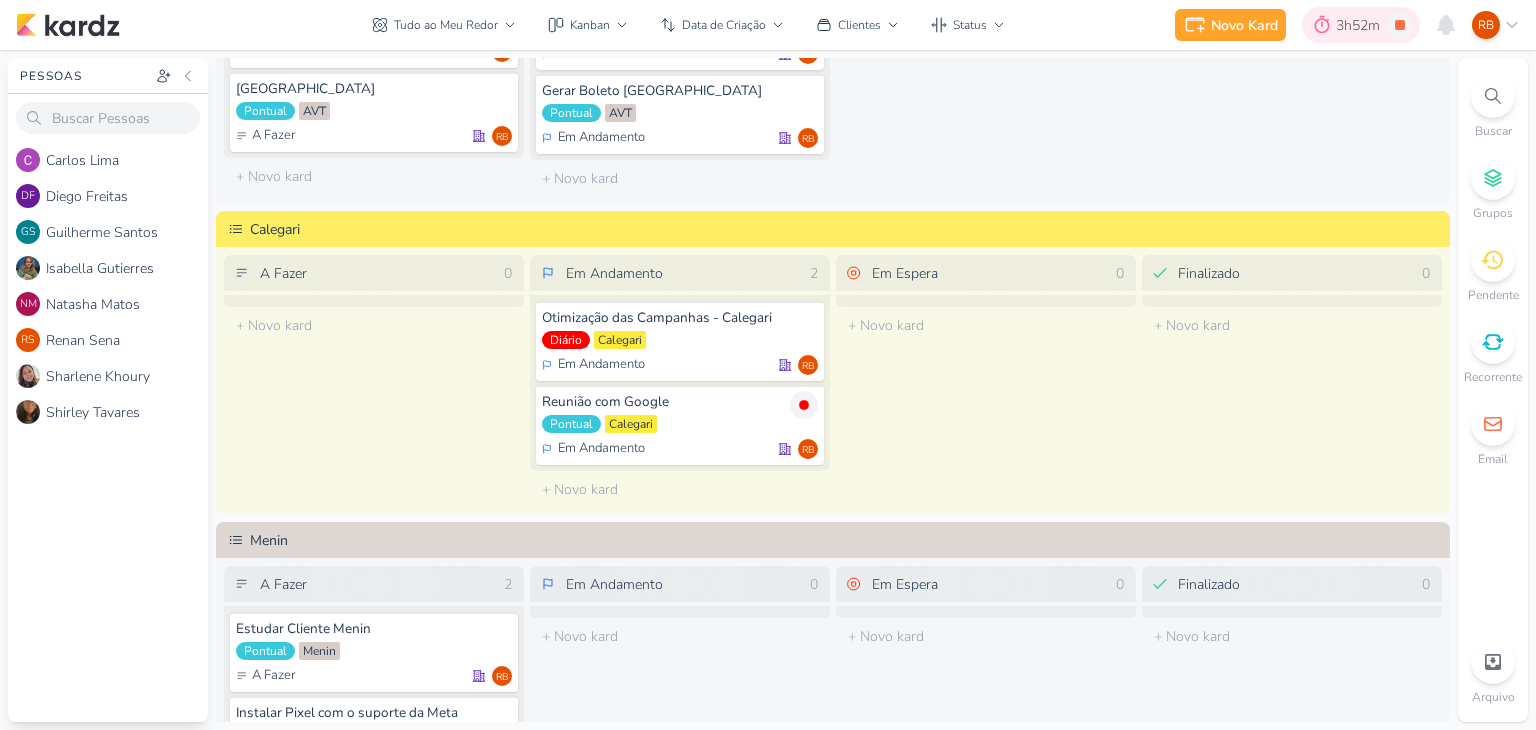 click on "3h52m" at bounding box center (1361, 25) 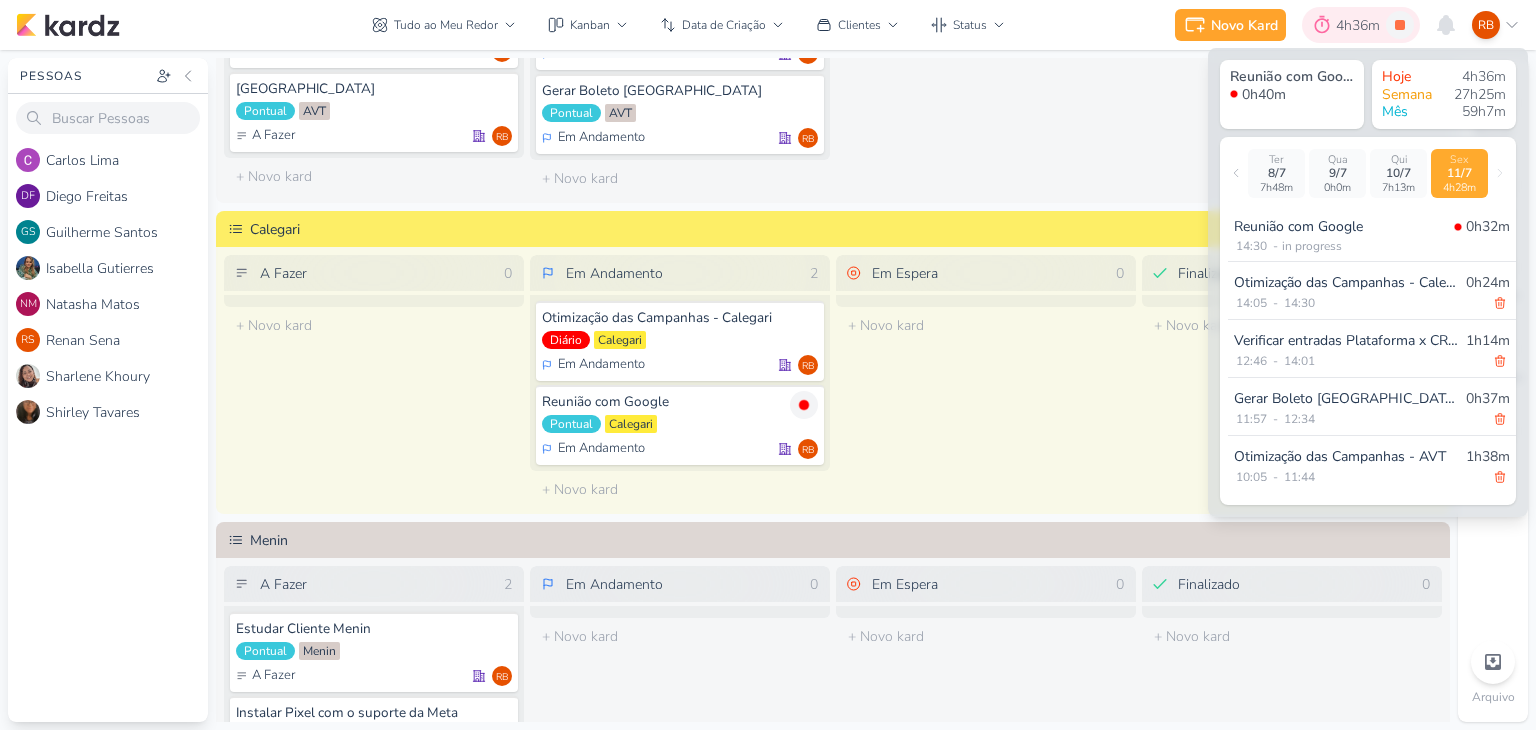 click on "4h36m" at bounding box center [1361, 25] 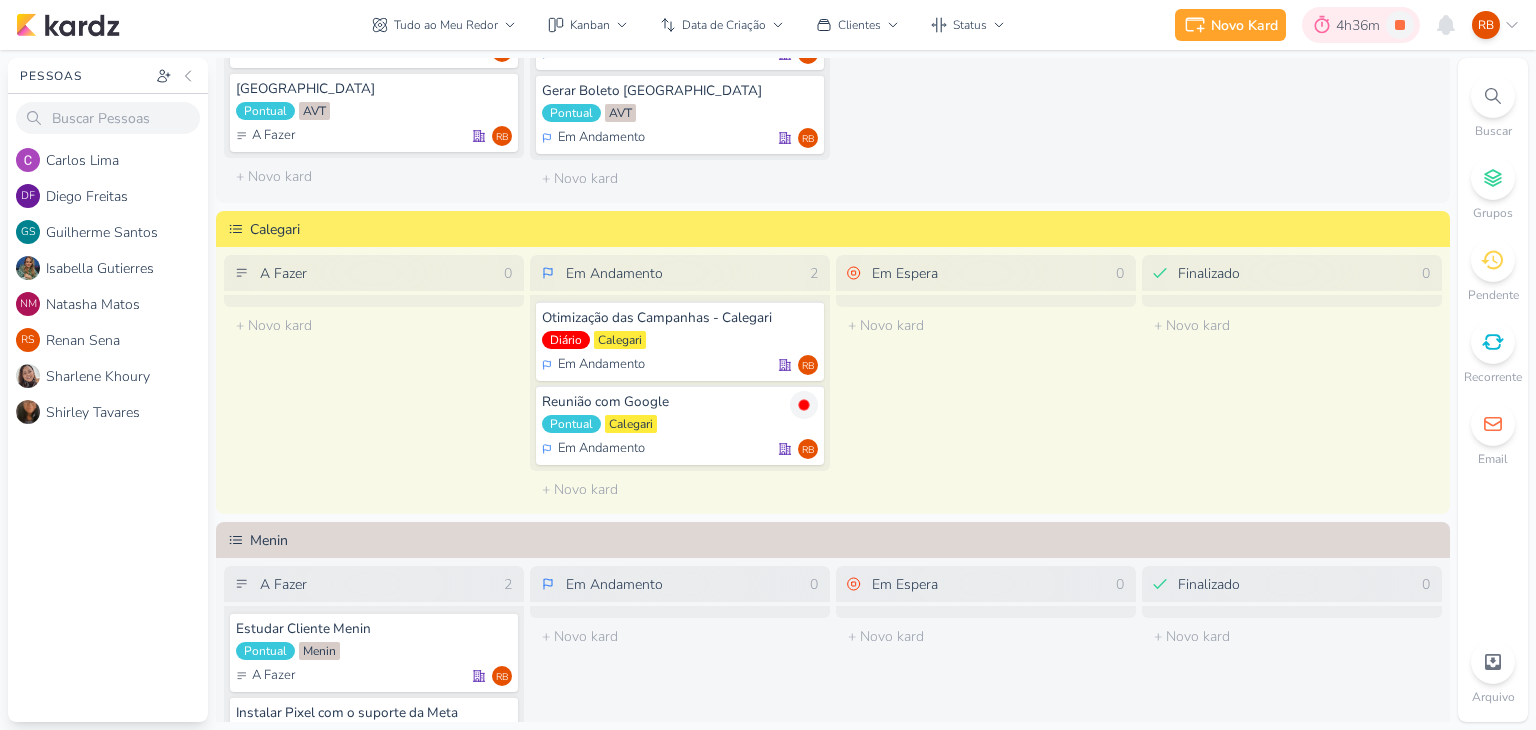 click on "4h36m" at bounding box center (1361, 25) 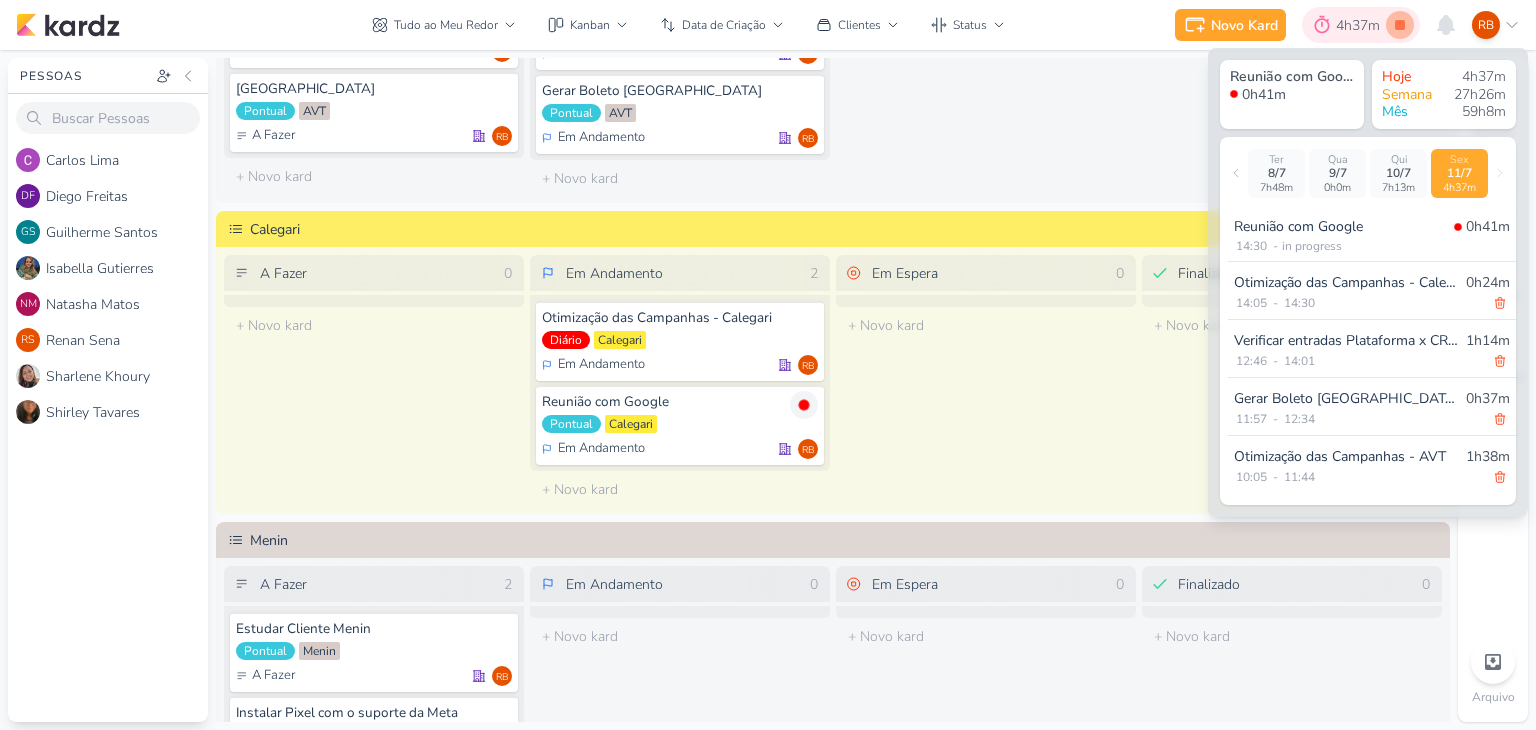 click 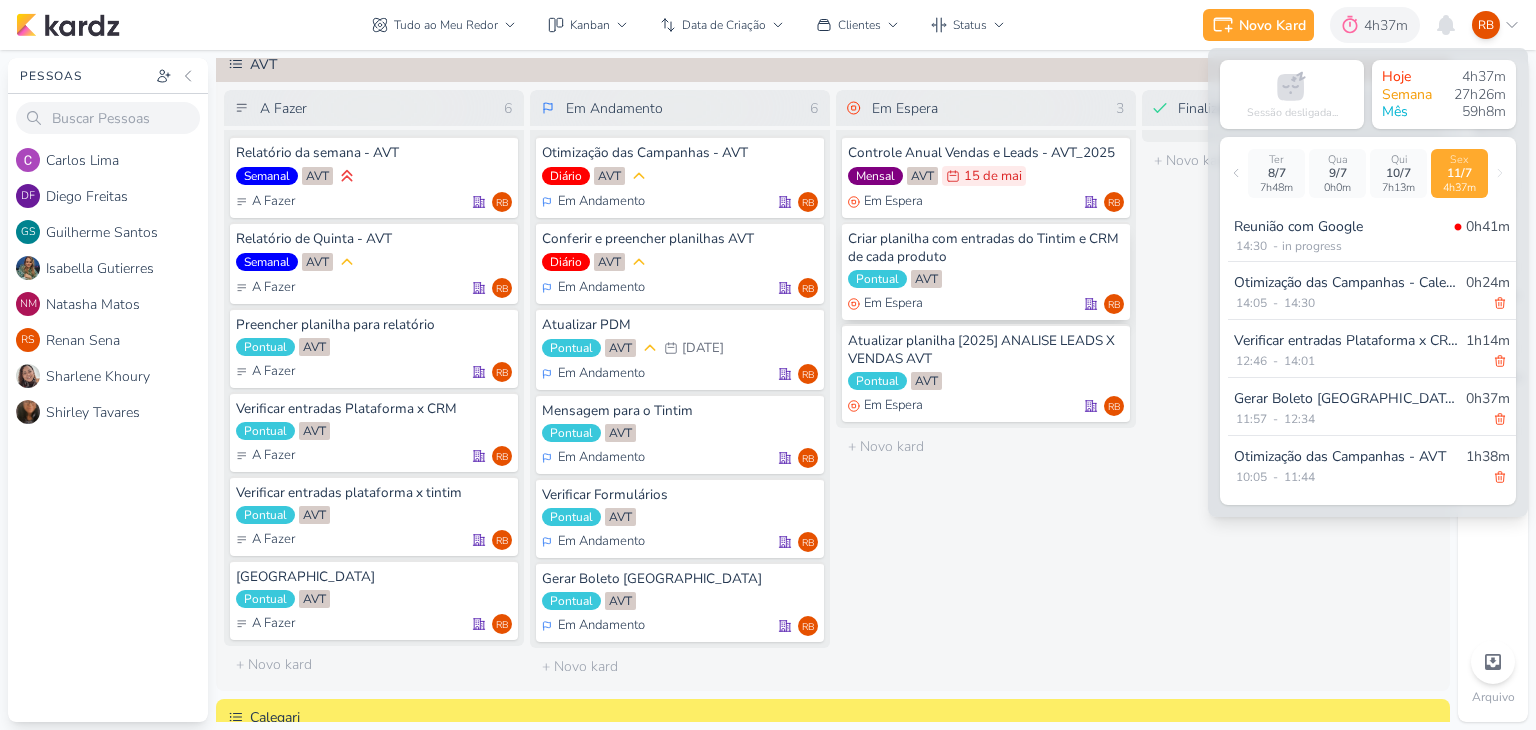 scroll, scrollTop: 0, scrollLeft: 0, axis: both 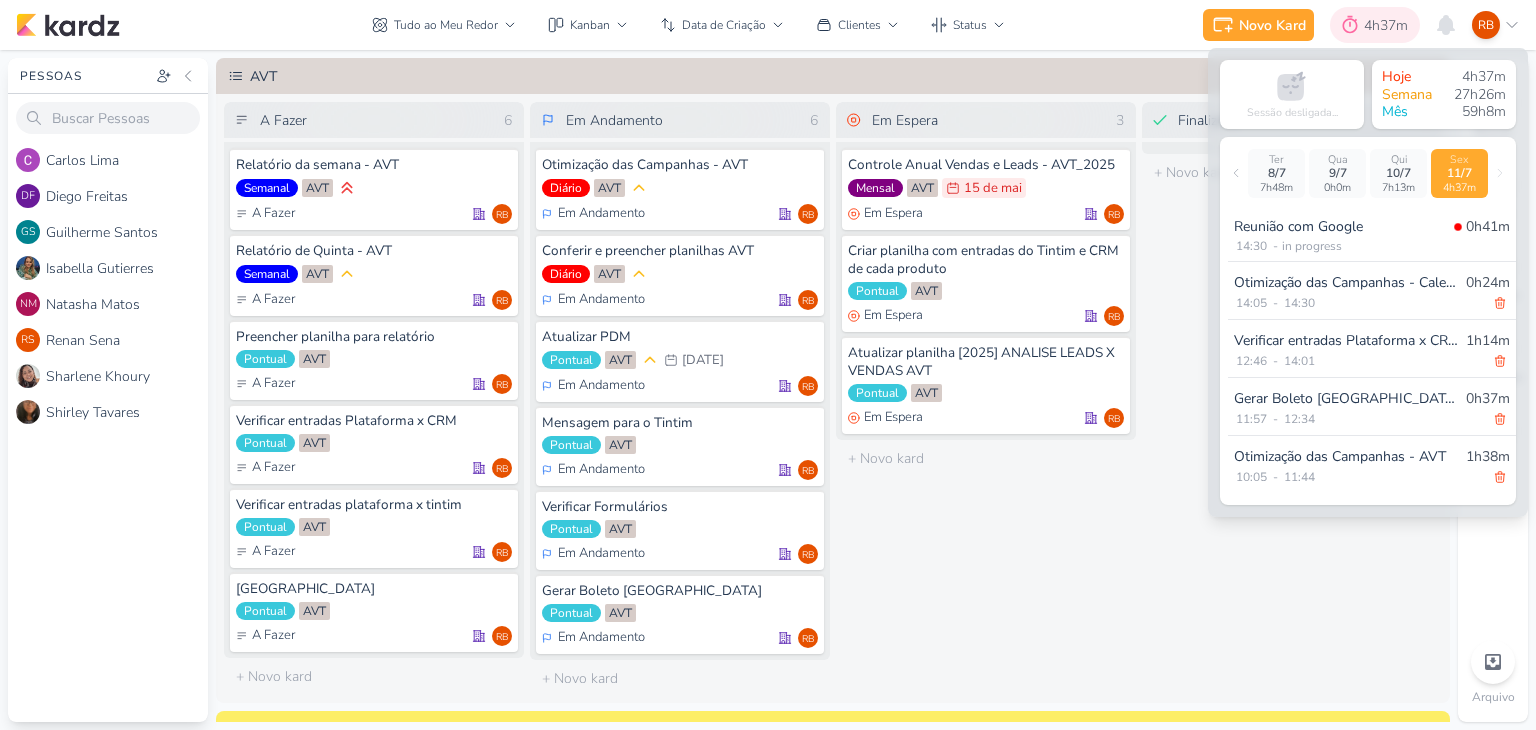 click 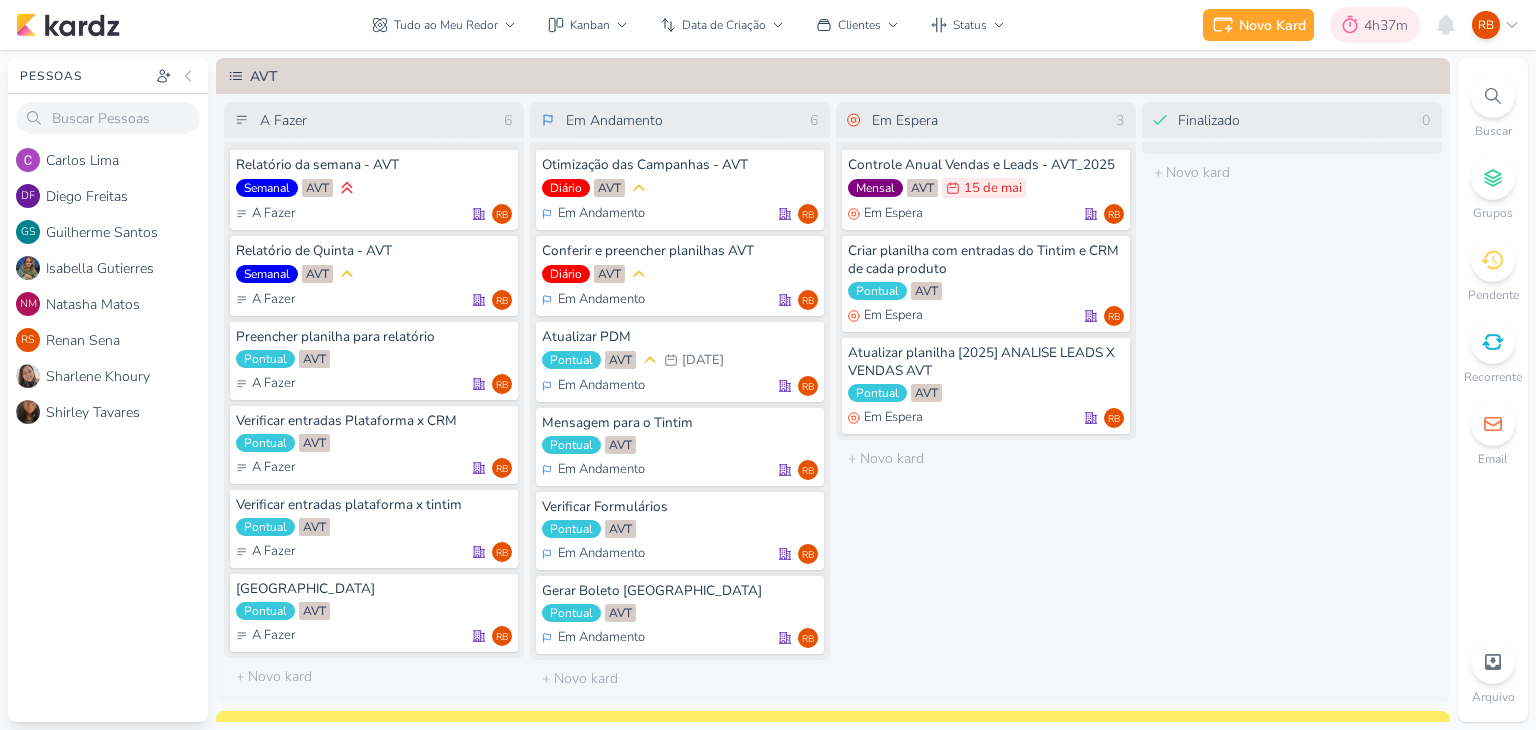 click on "4h37m" at bounding box center (1389, 25) 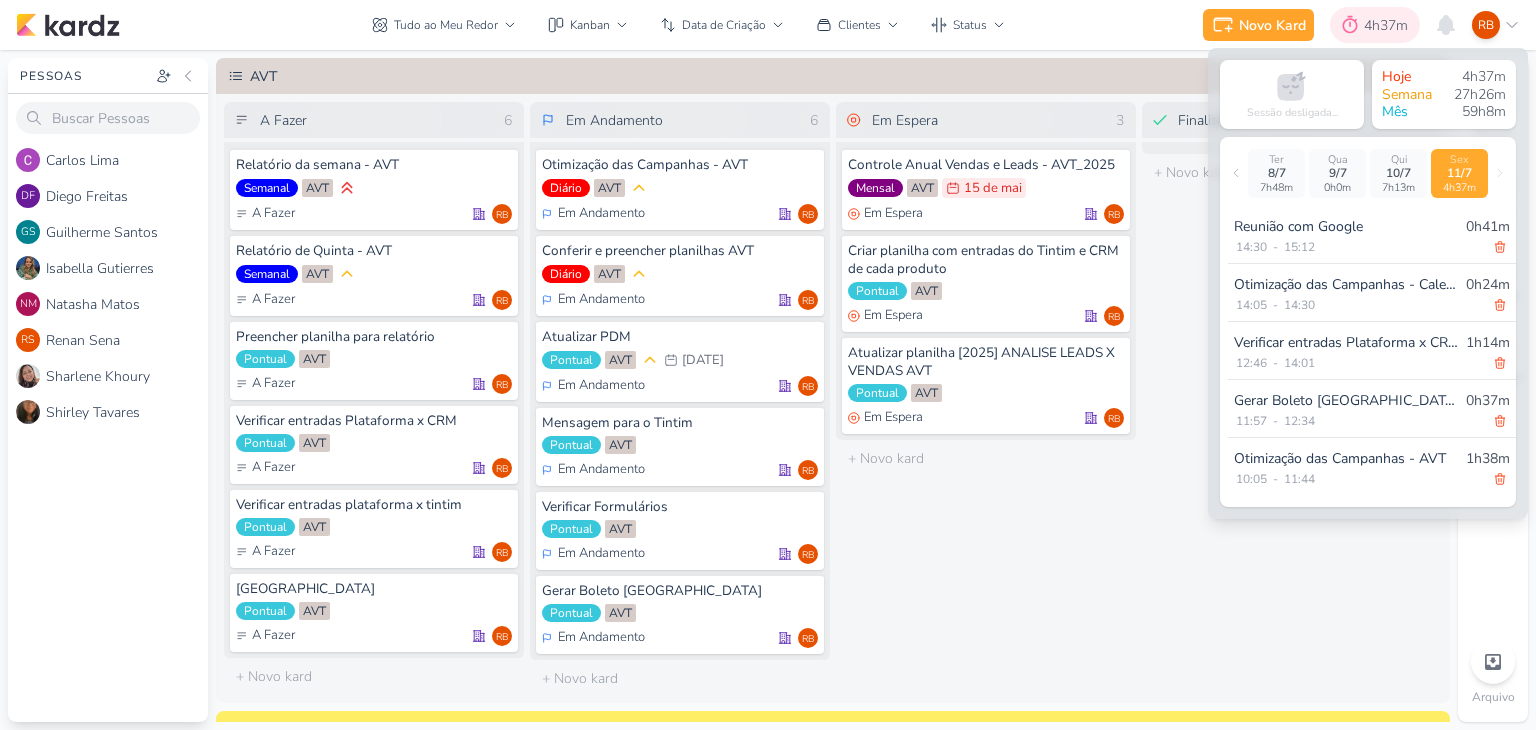 click on "4h37m" at bounding box center [1389, 25] 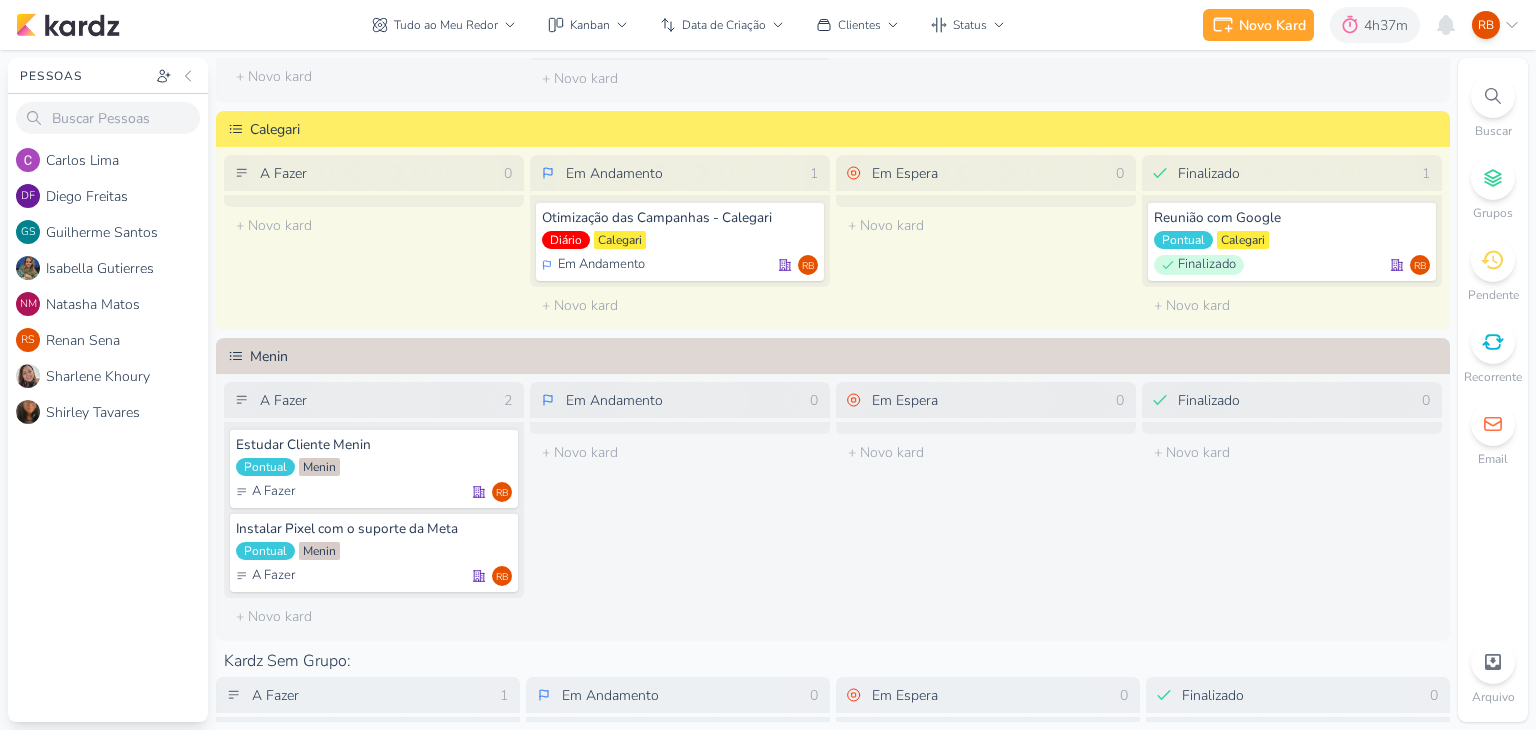scroll, scrollTop: 0, scrollLeft: 0, axis: both 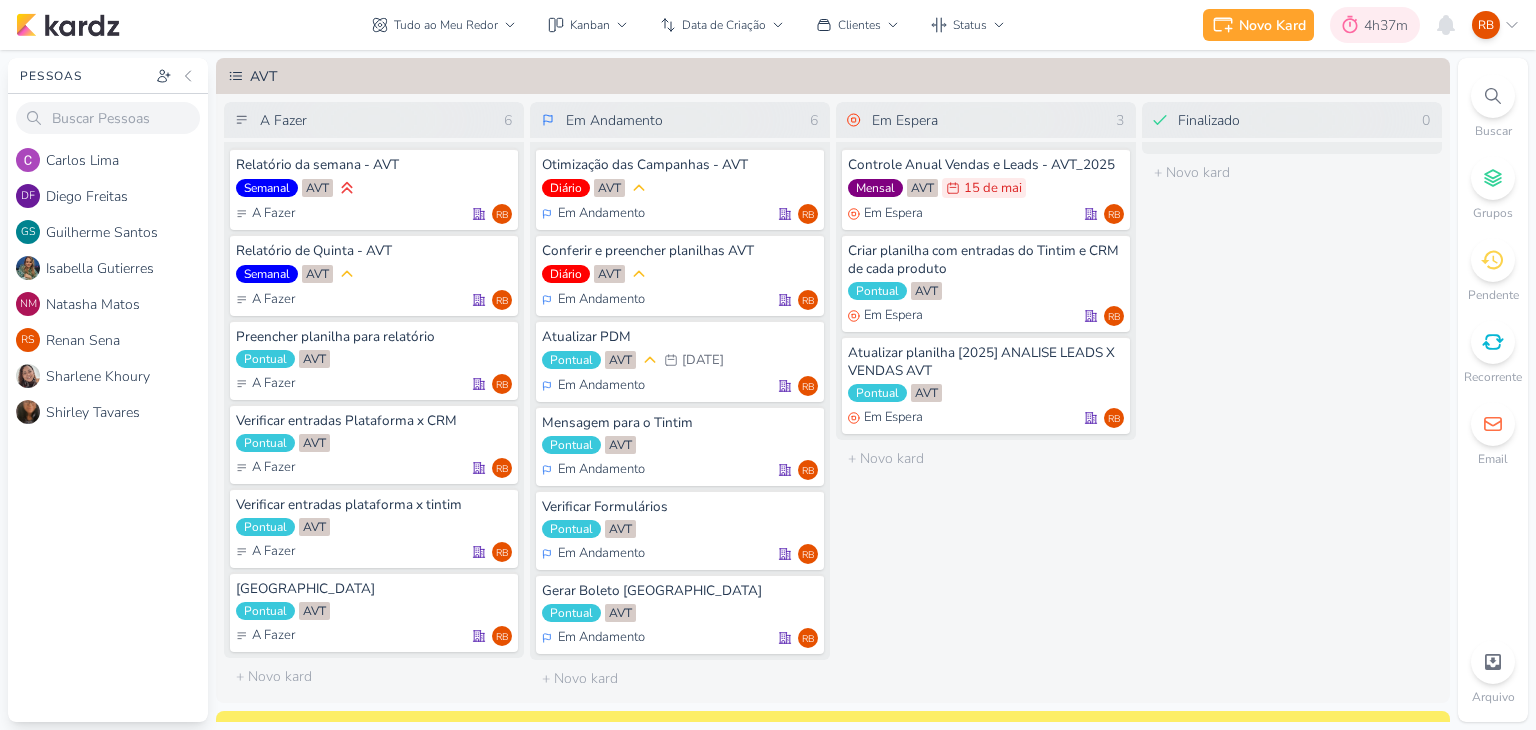 click on "4h37m" at bounding box center (1389, 25) 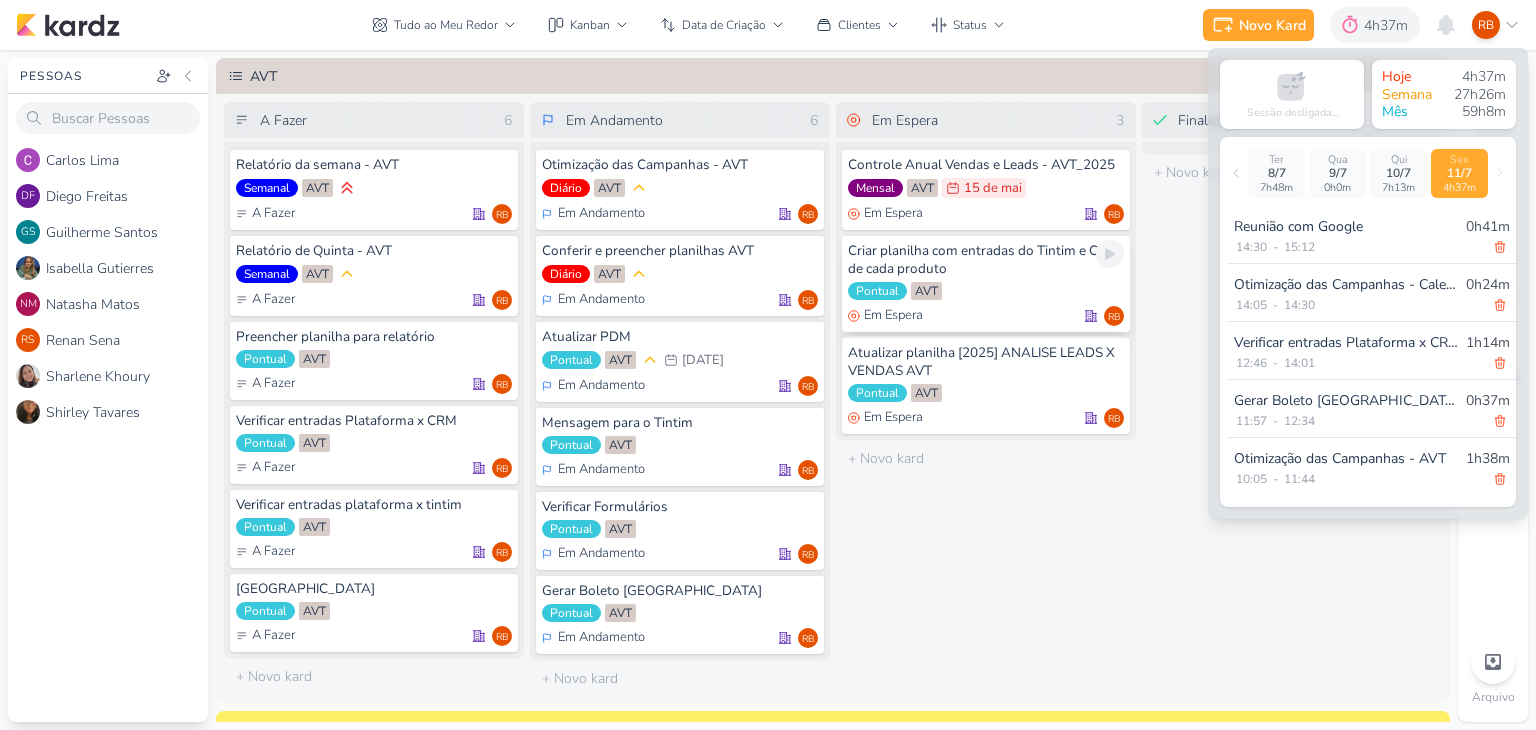 click on "Pontual
AVT" at bounding box center (986, 292) 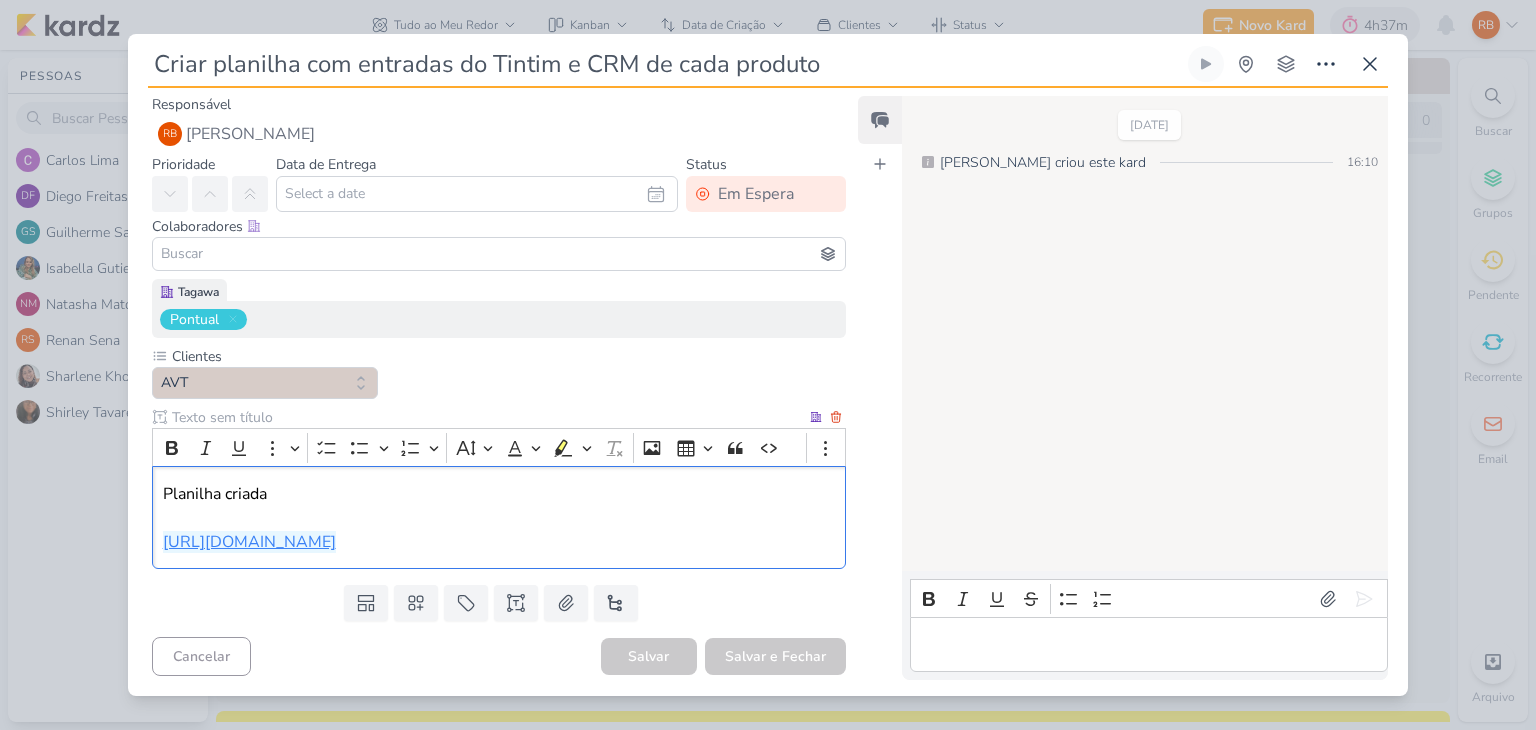 click on "[URL][DOMAIN_NAME]" at bounding box center [249, 542] 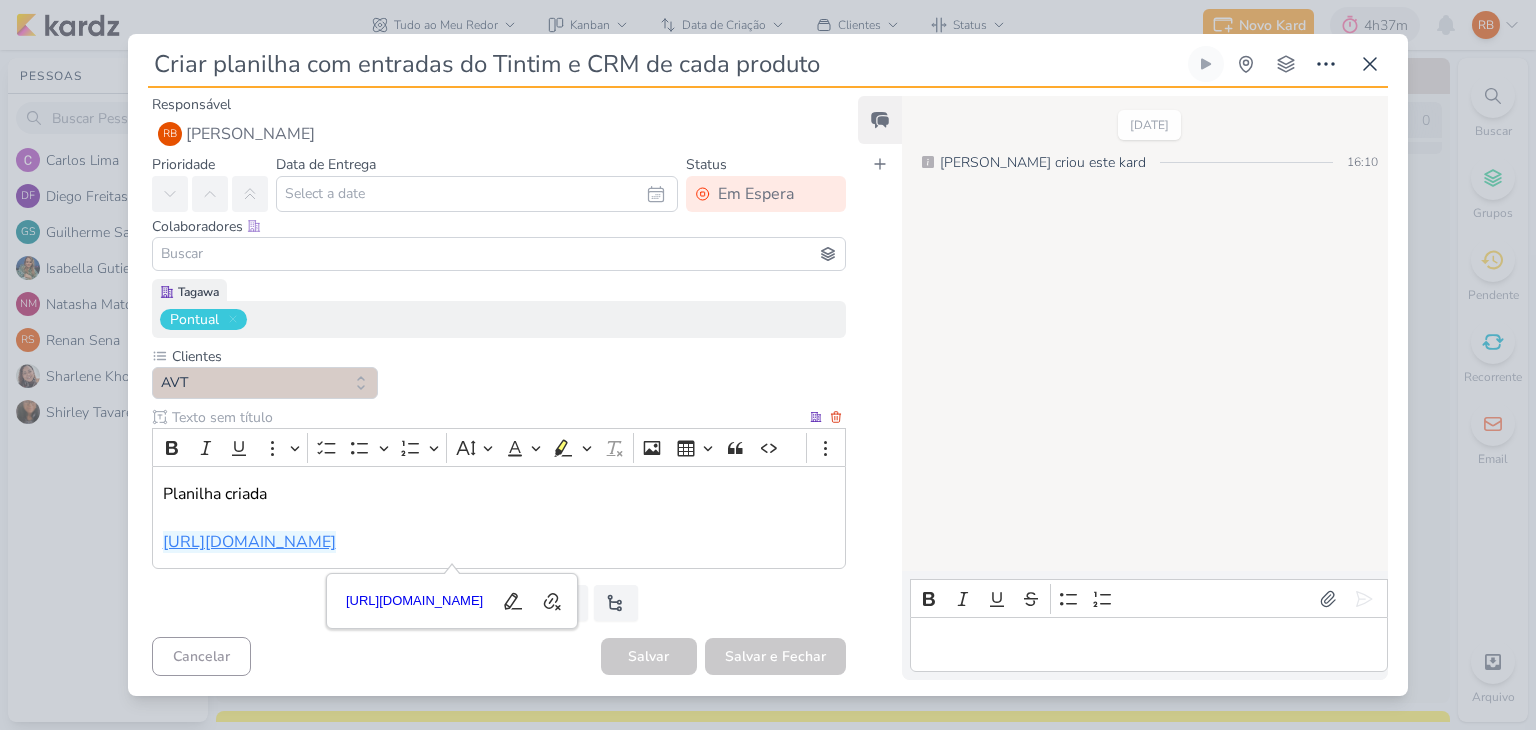 type 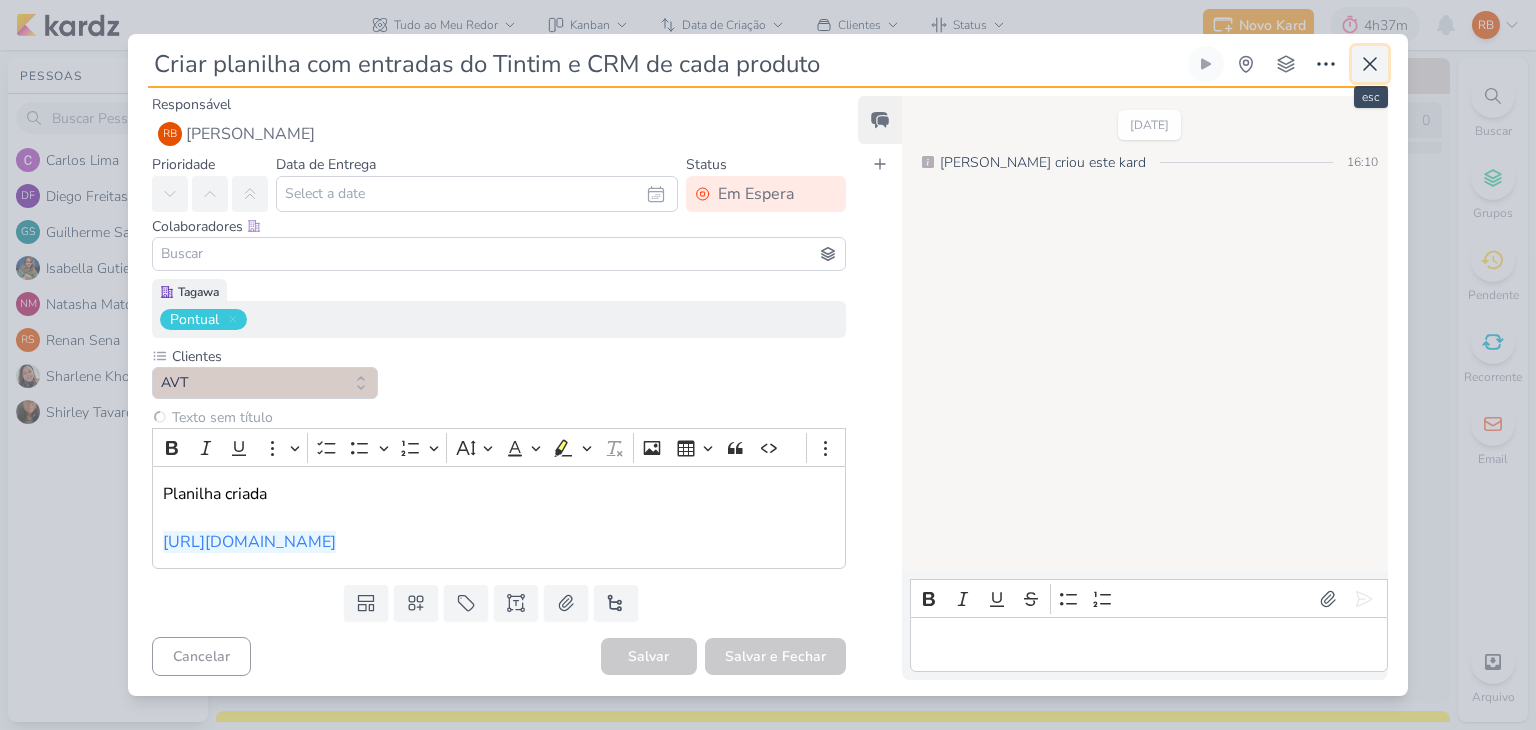 click 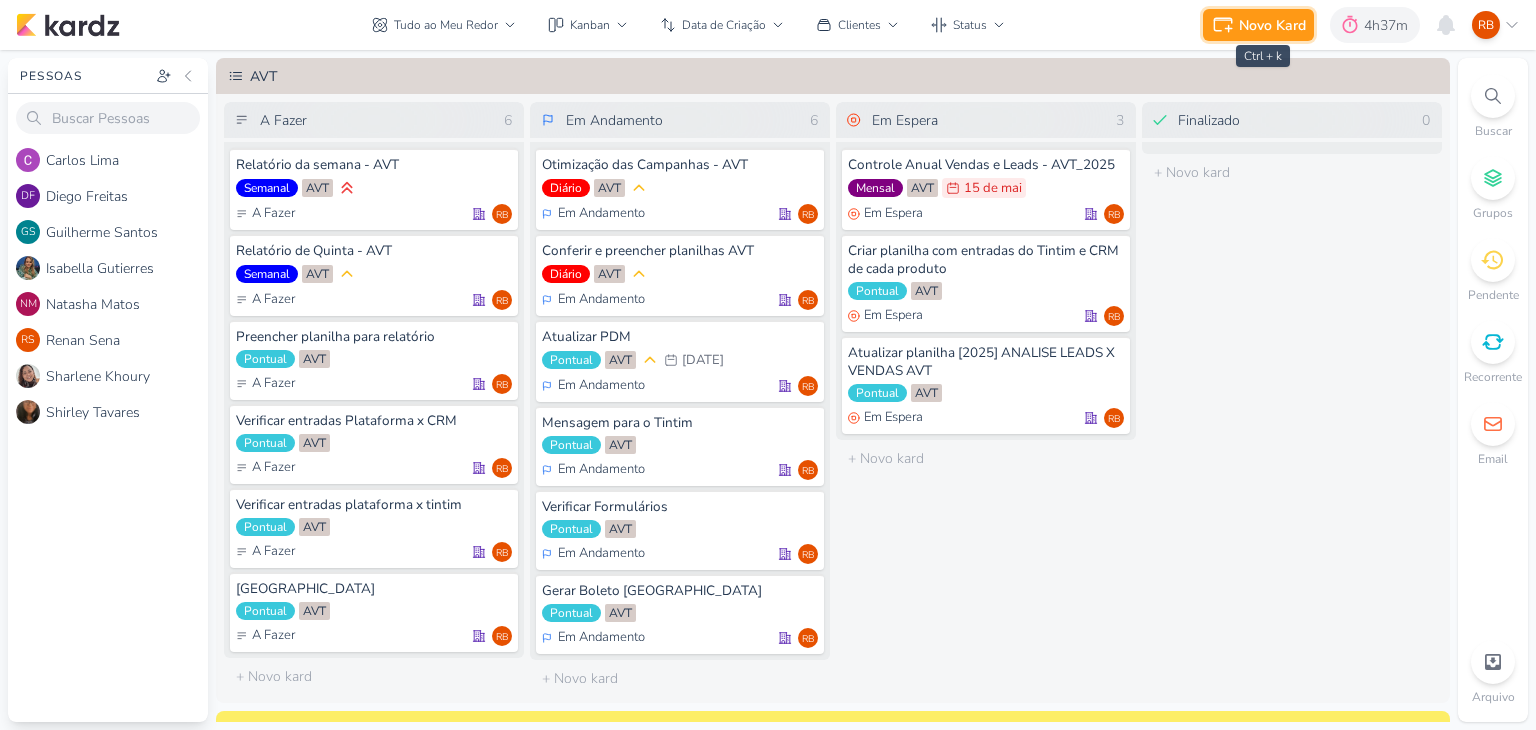 click on "Novo Kard" at bounding box center (1272, 25) 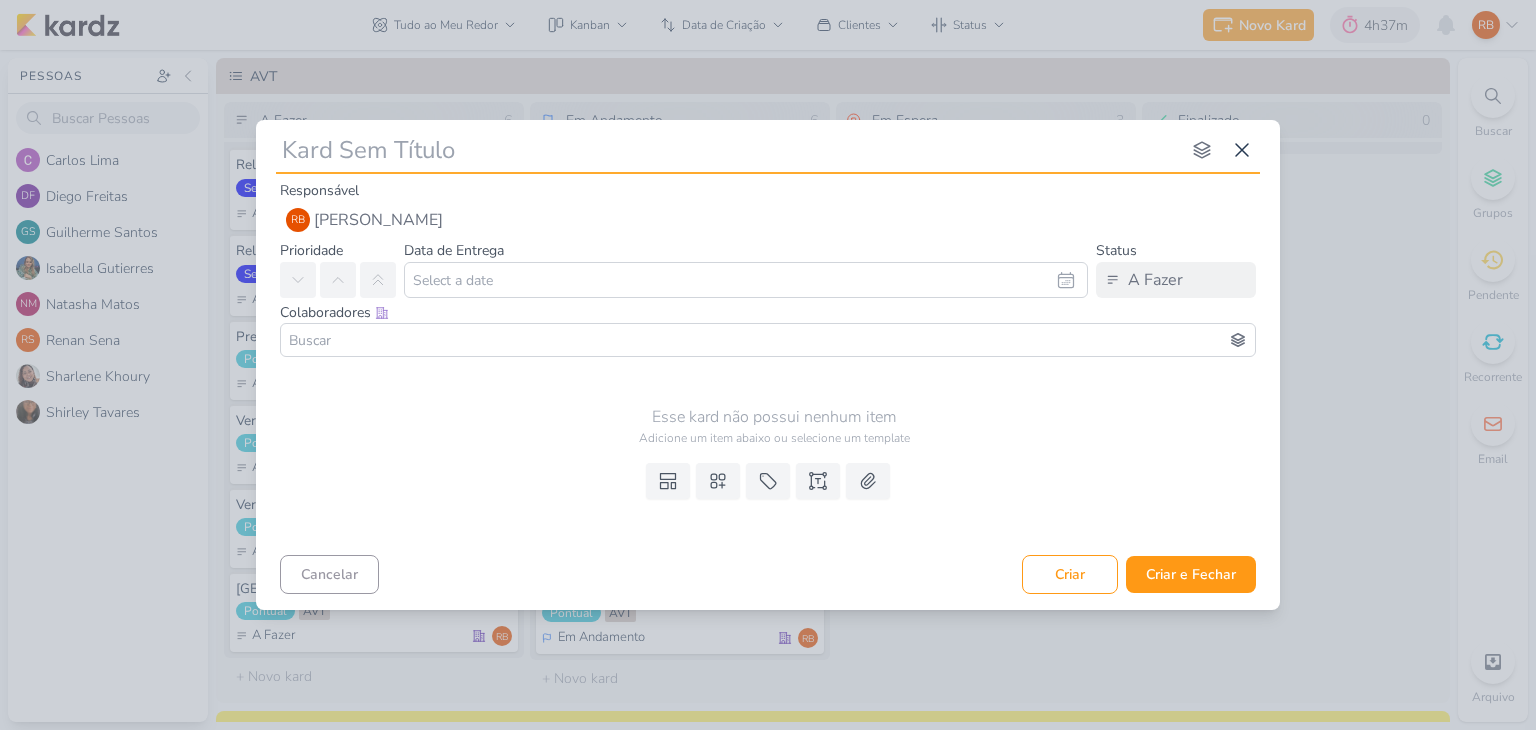 type on "R" 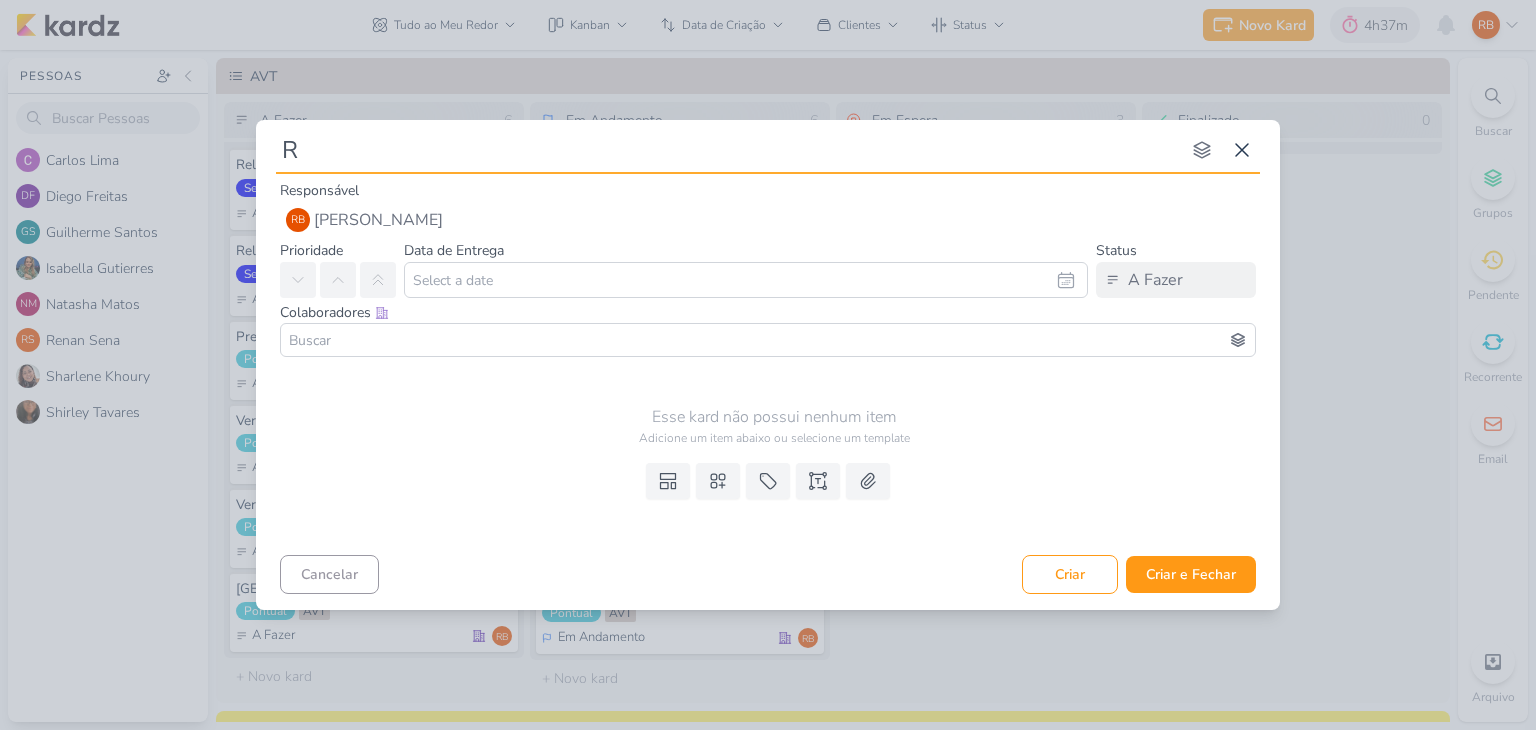 type 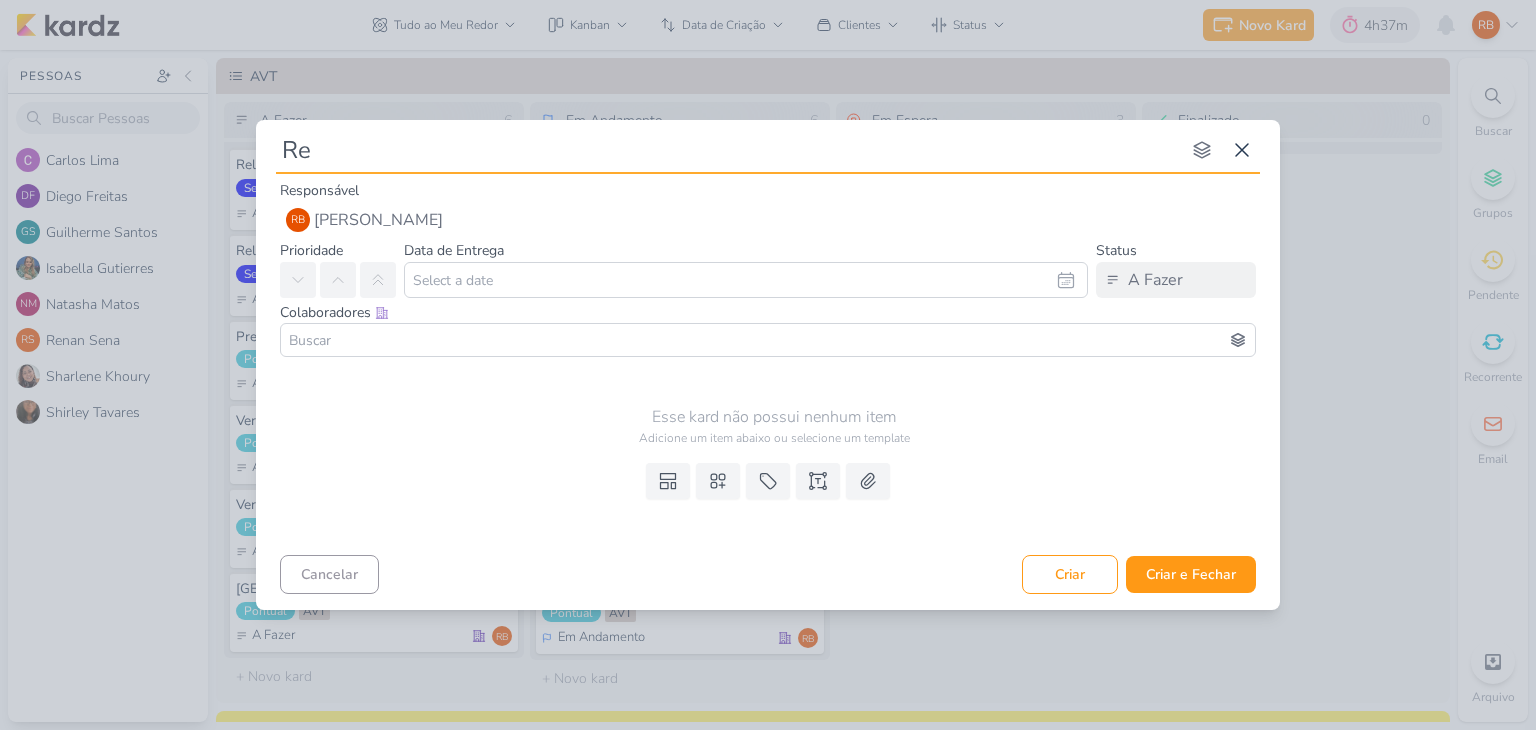 type 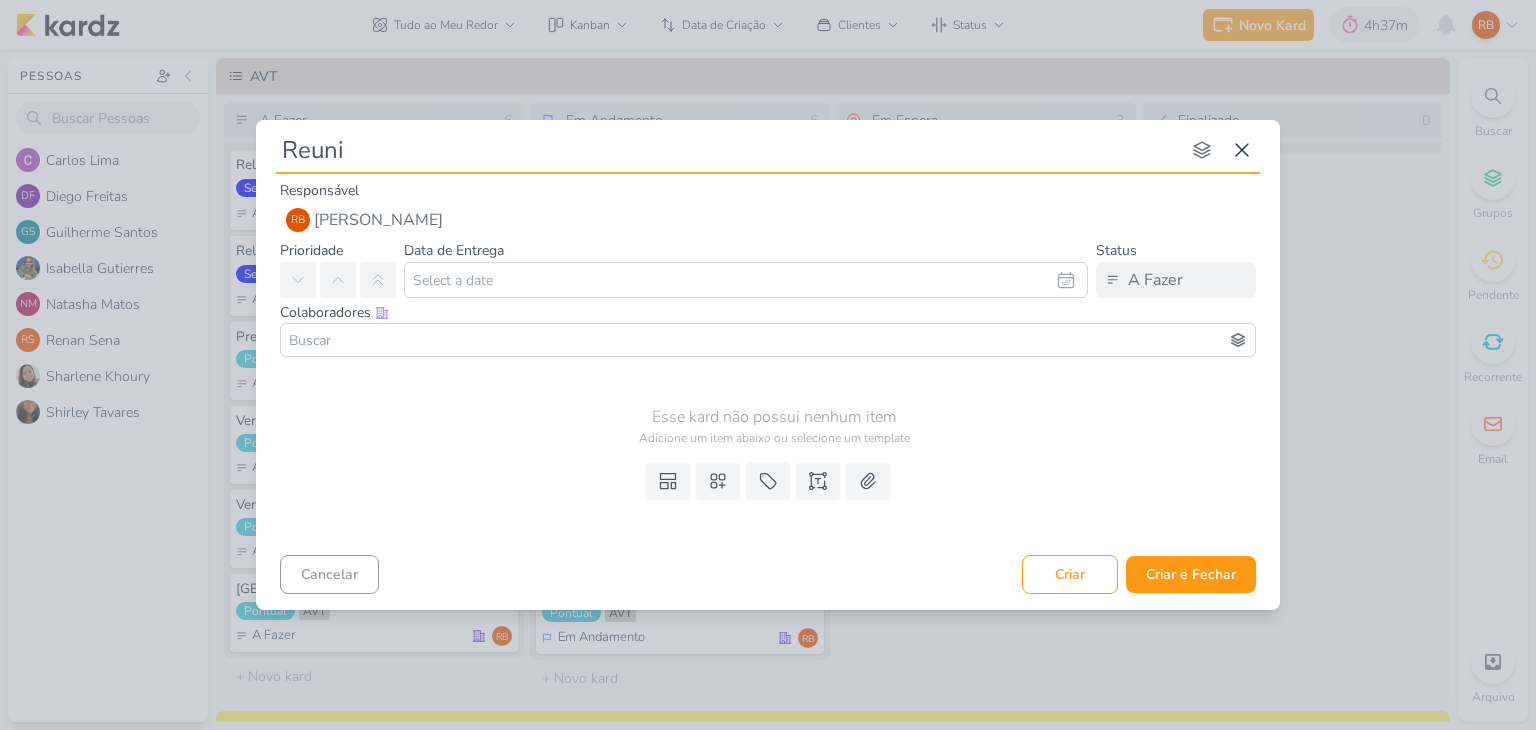 type on "Reunia" 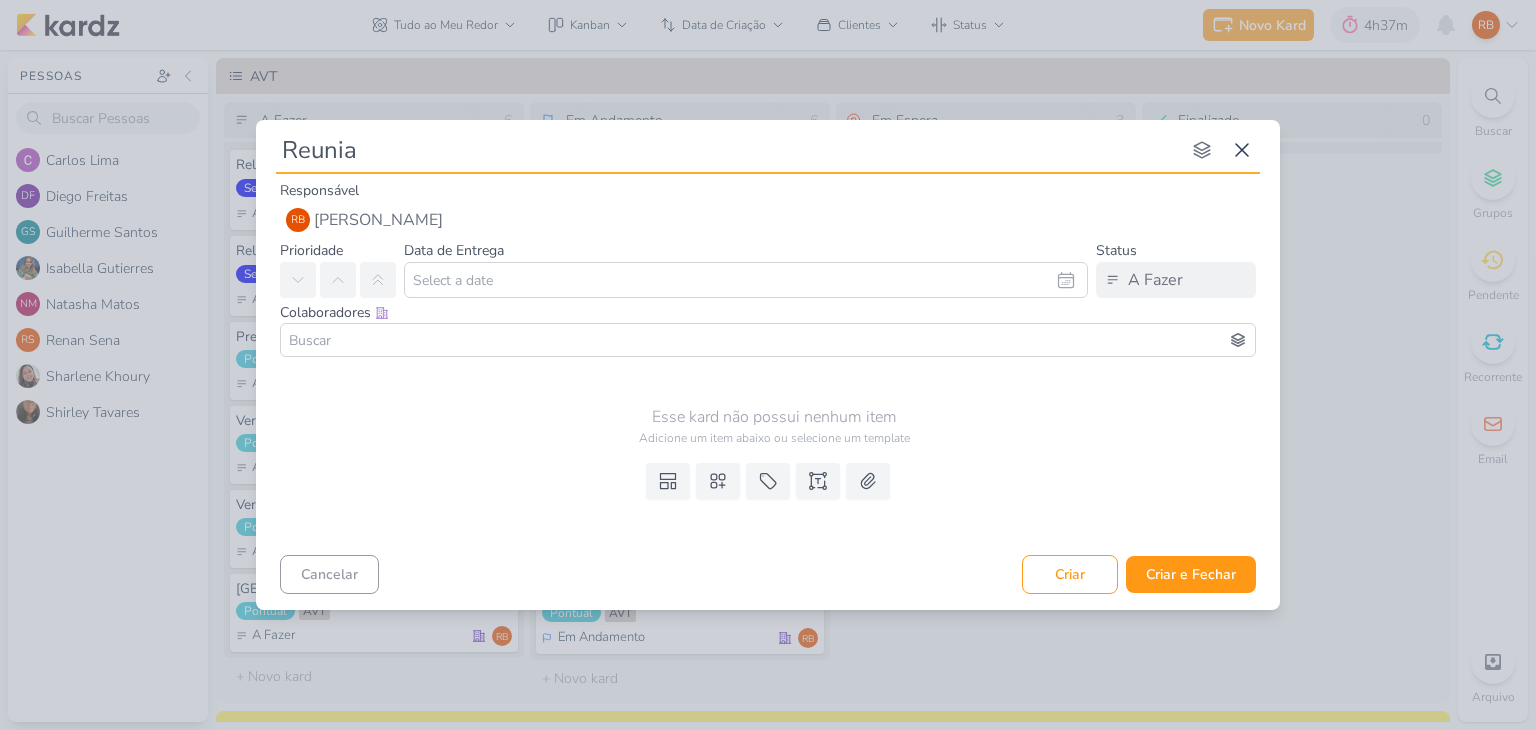 type 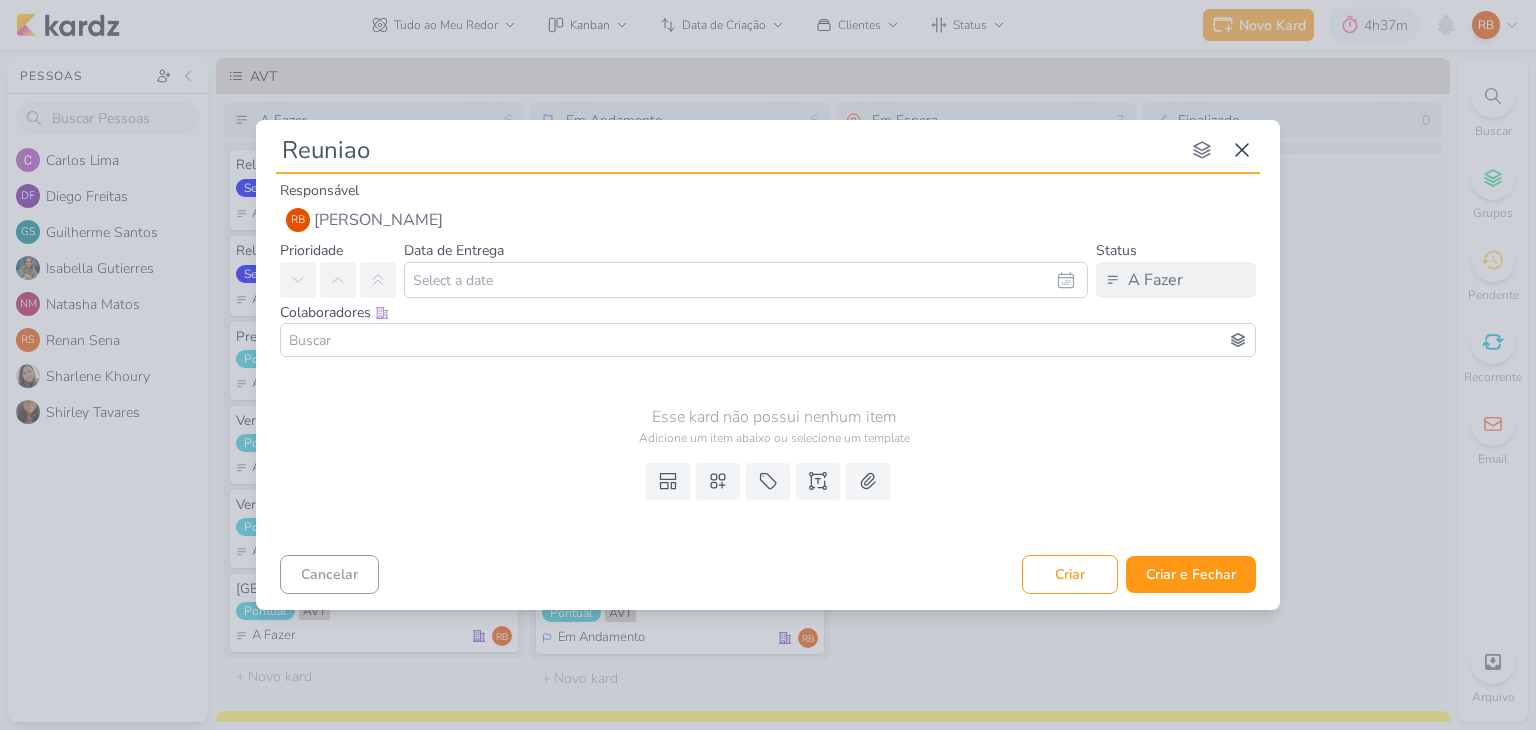 type 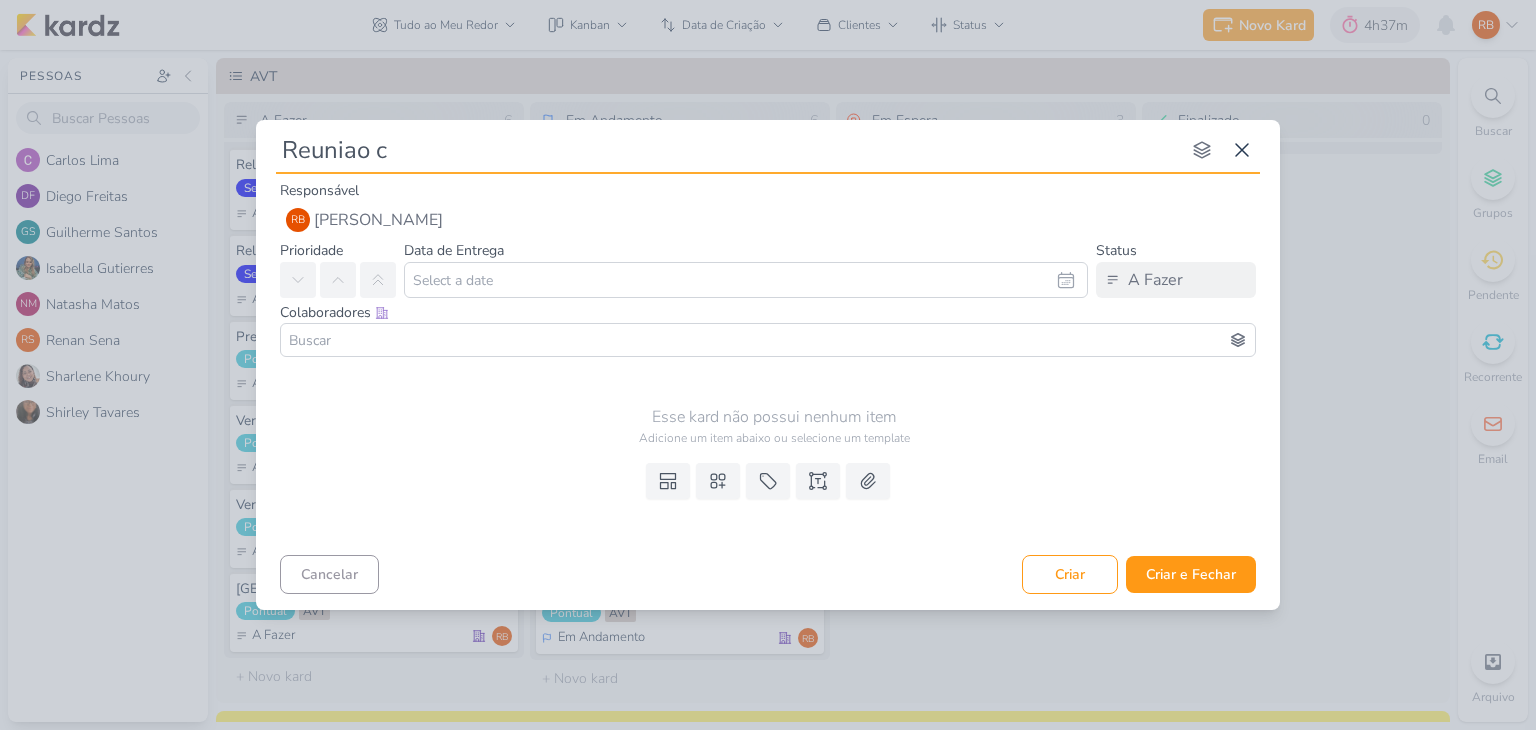 type 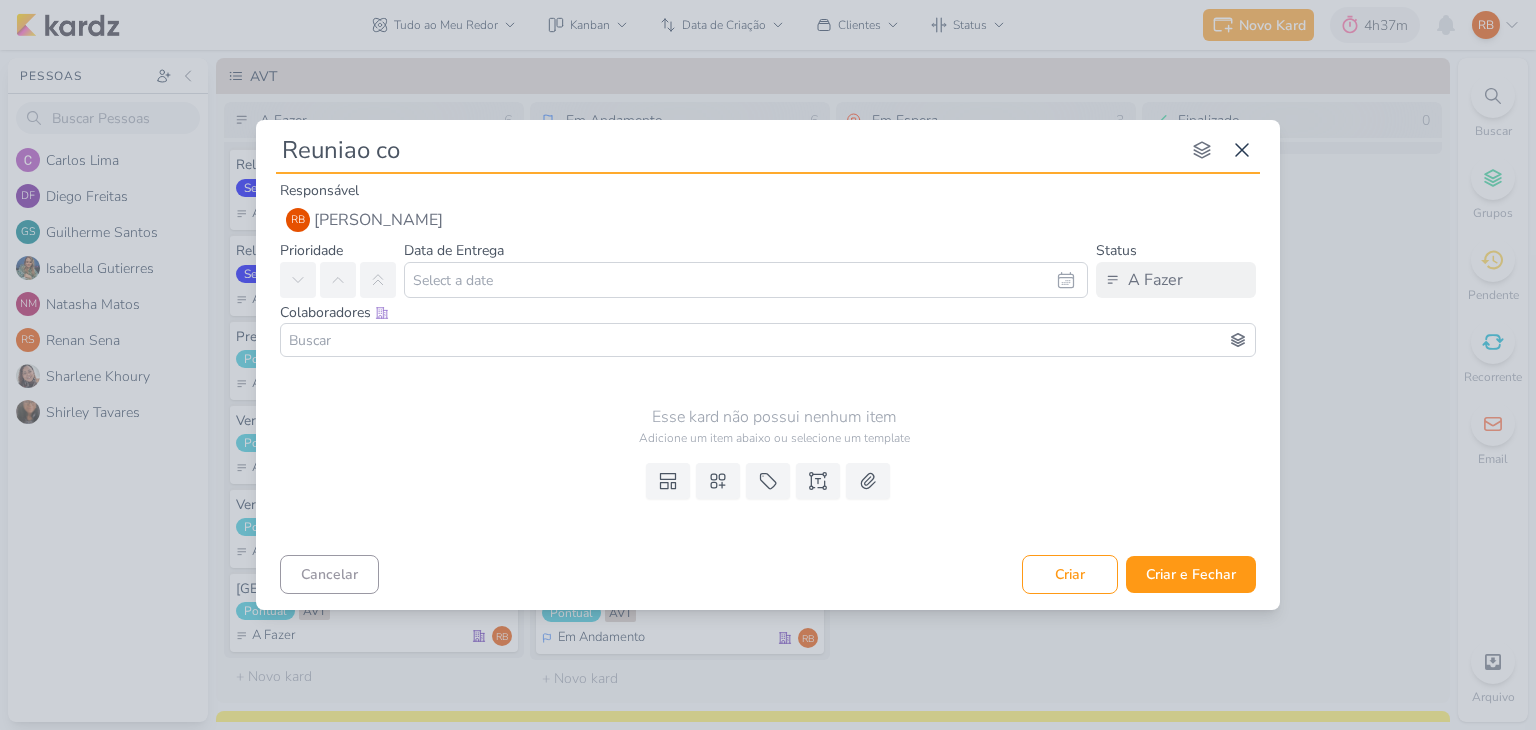 type 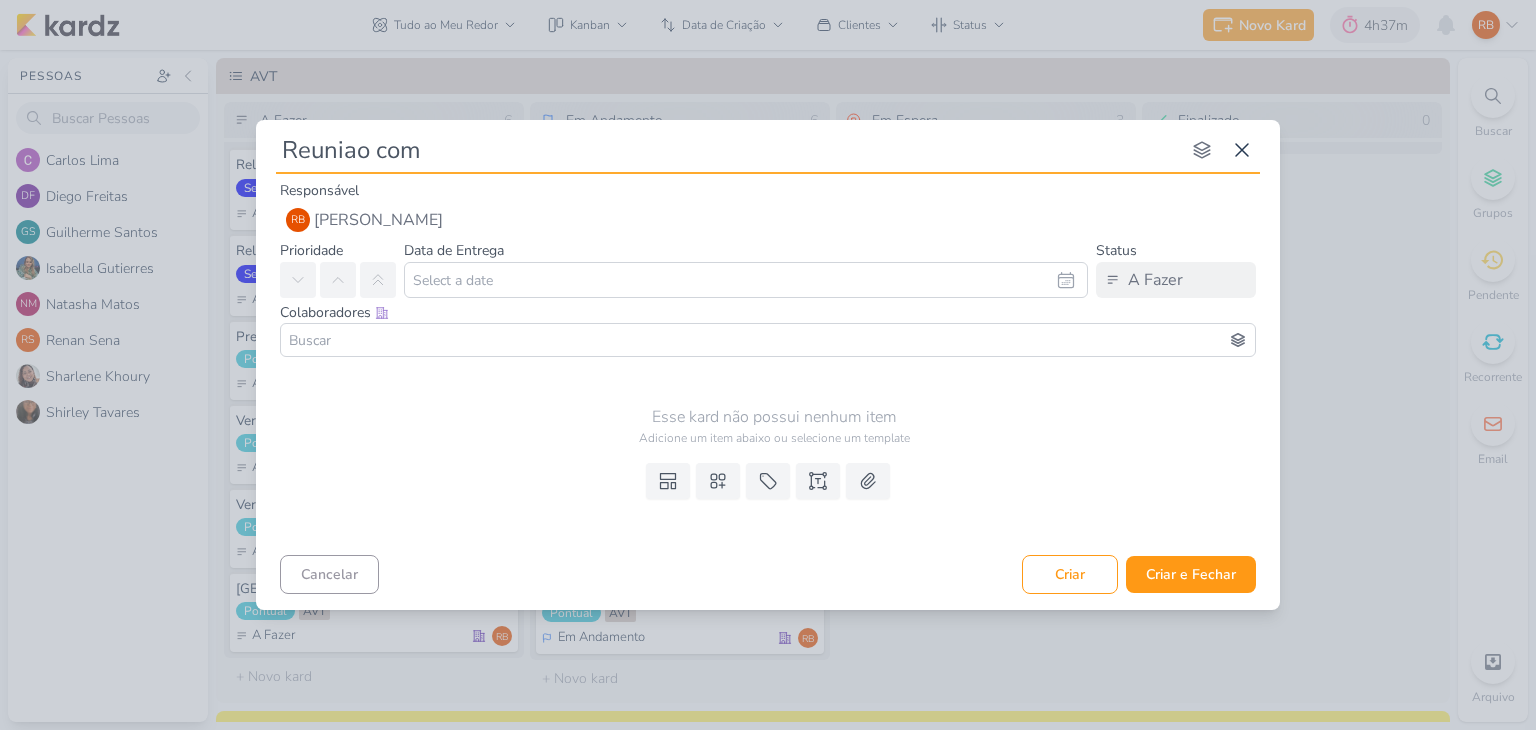 type on "Reuniao com" 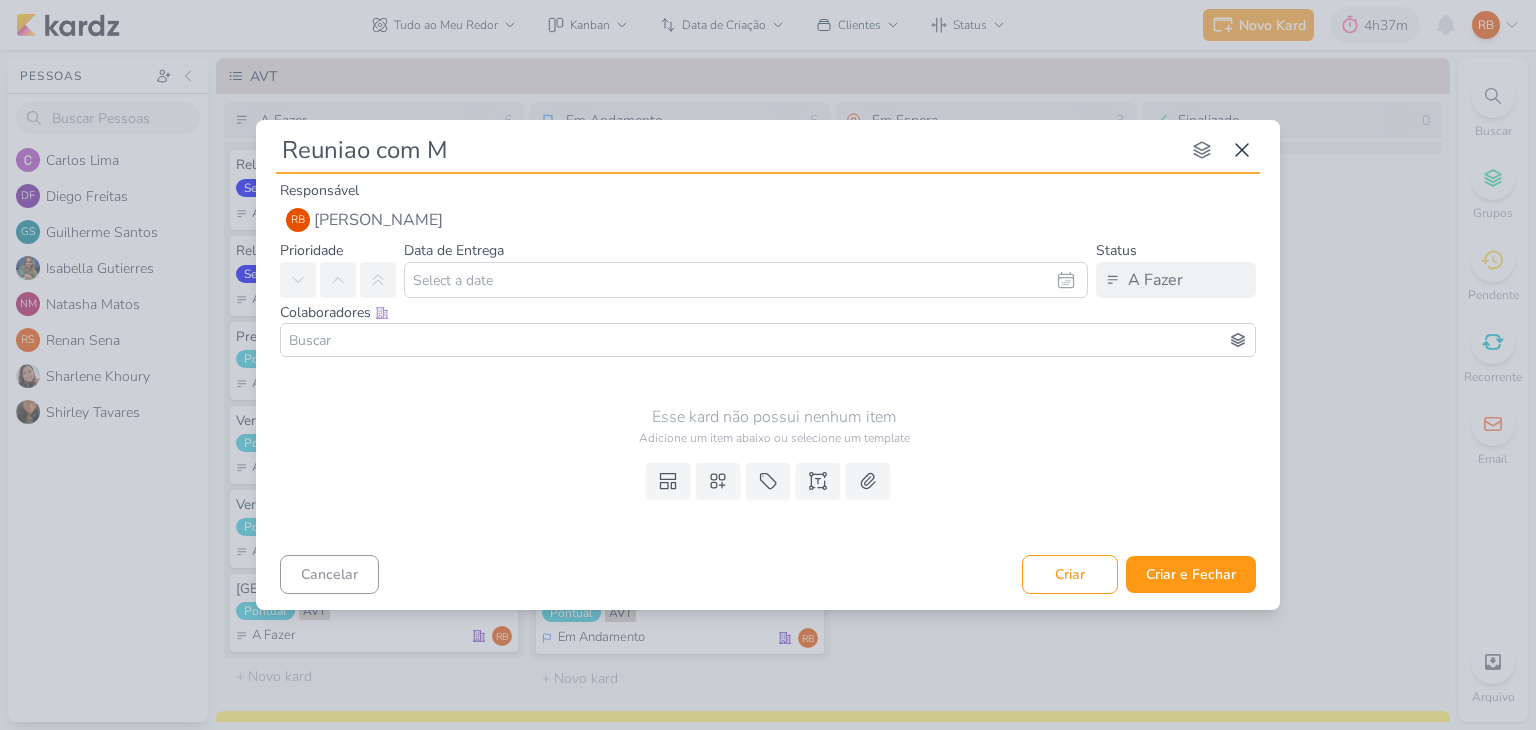 type on "Reuniao com Me" 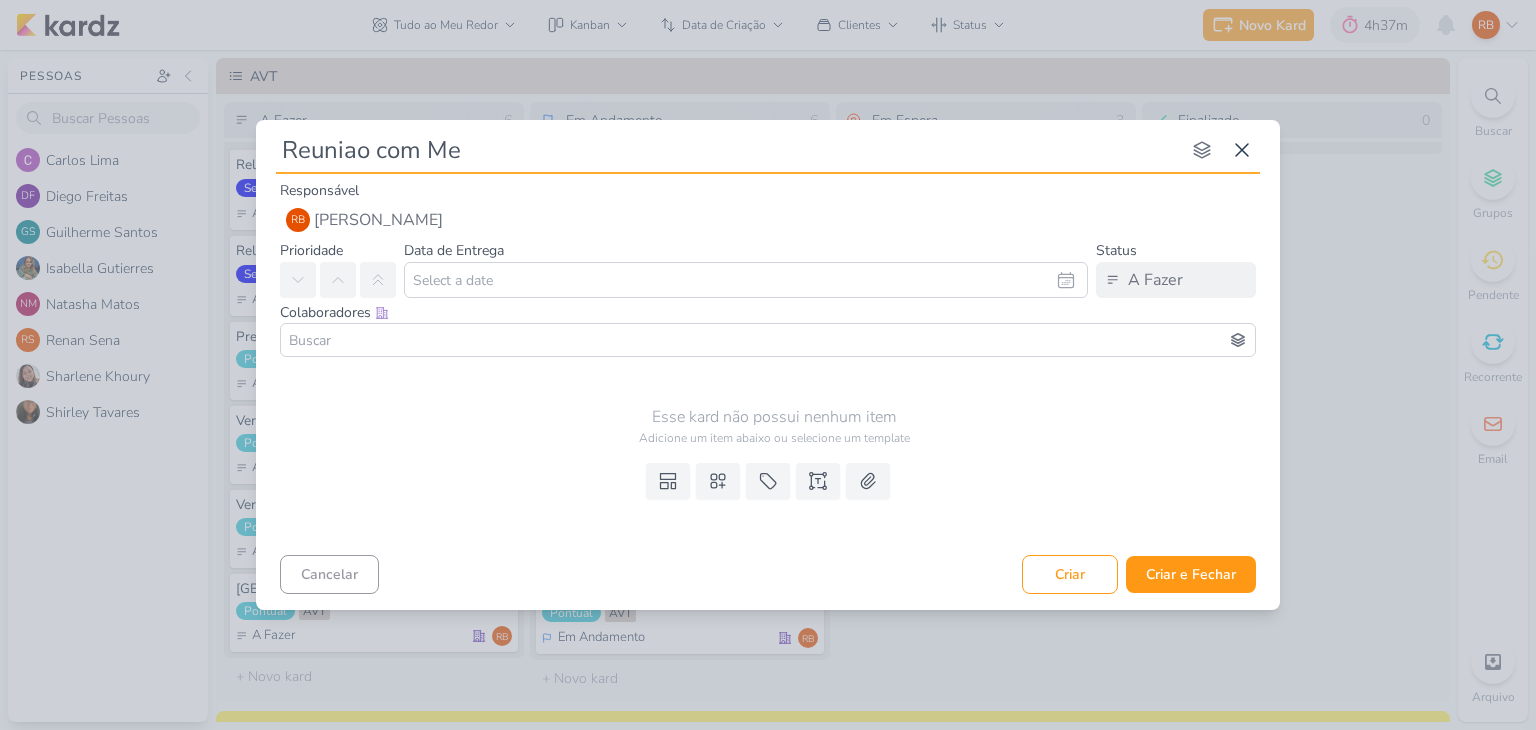 type 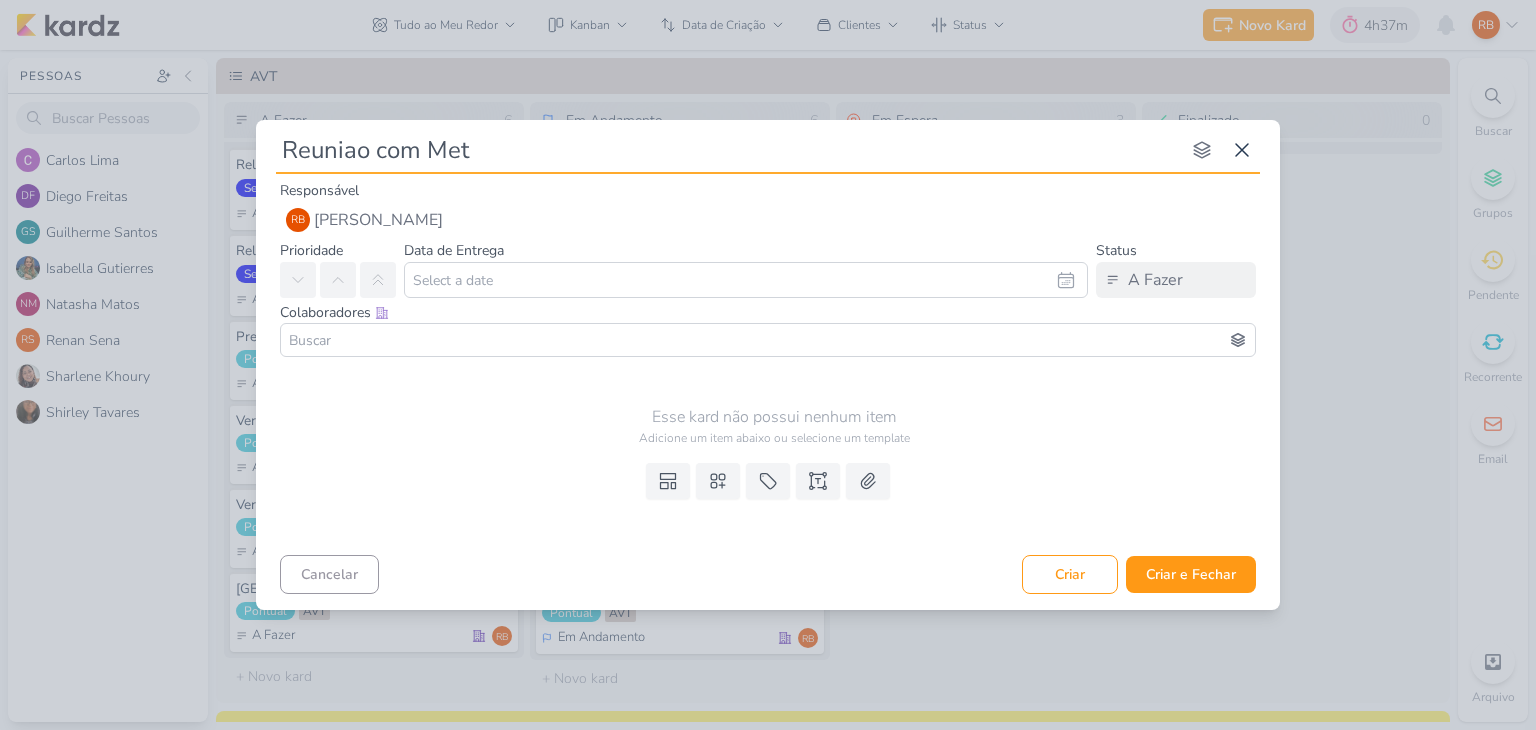 type 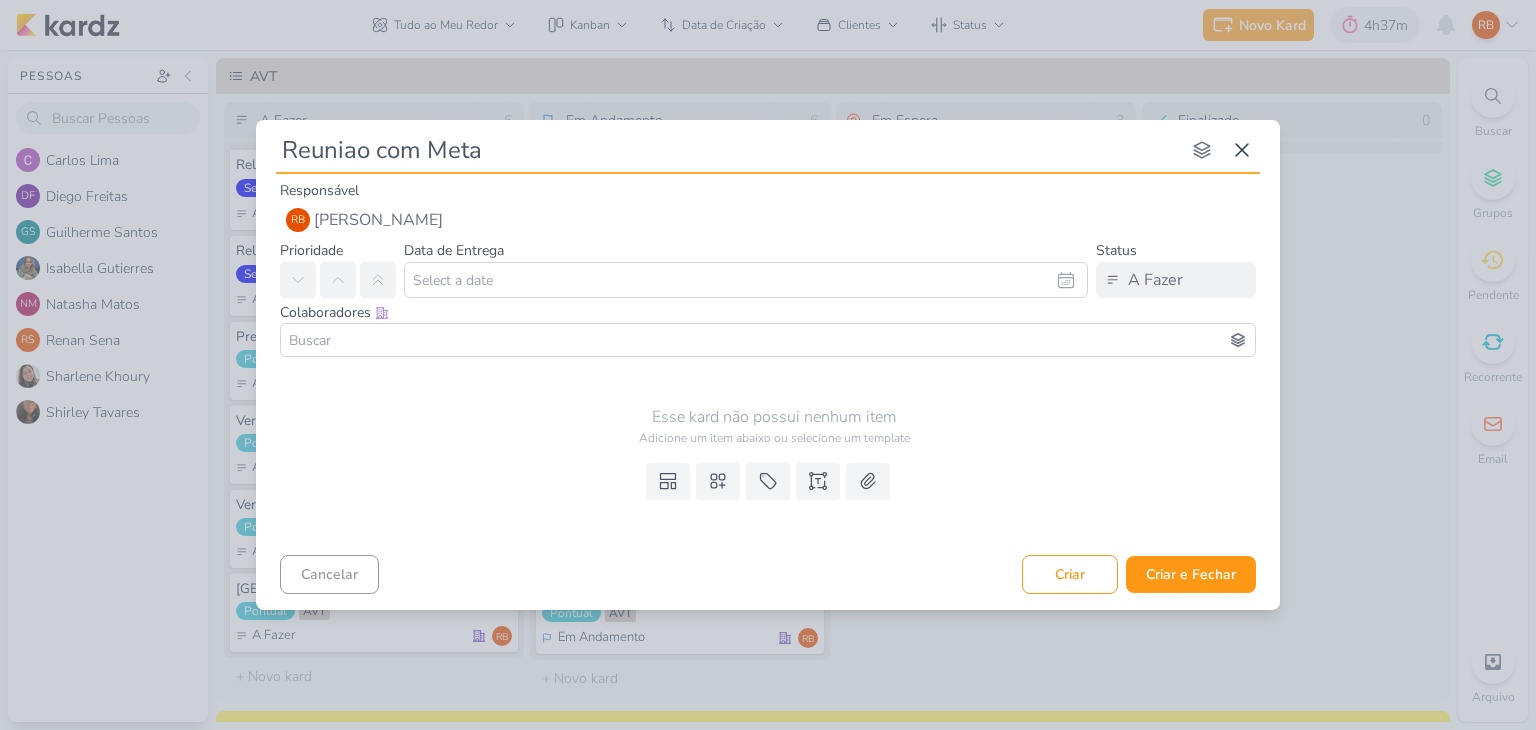 type 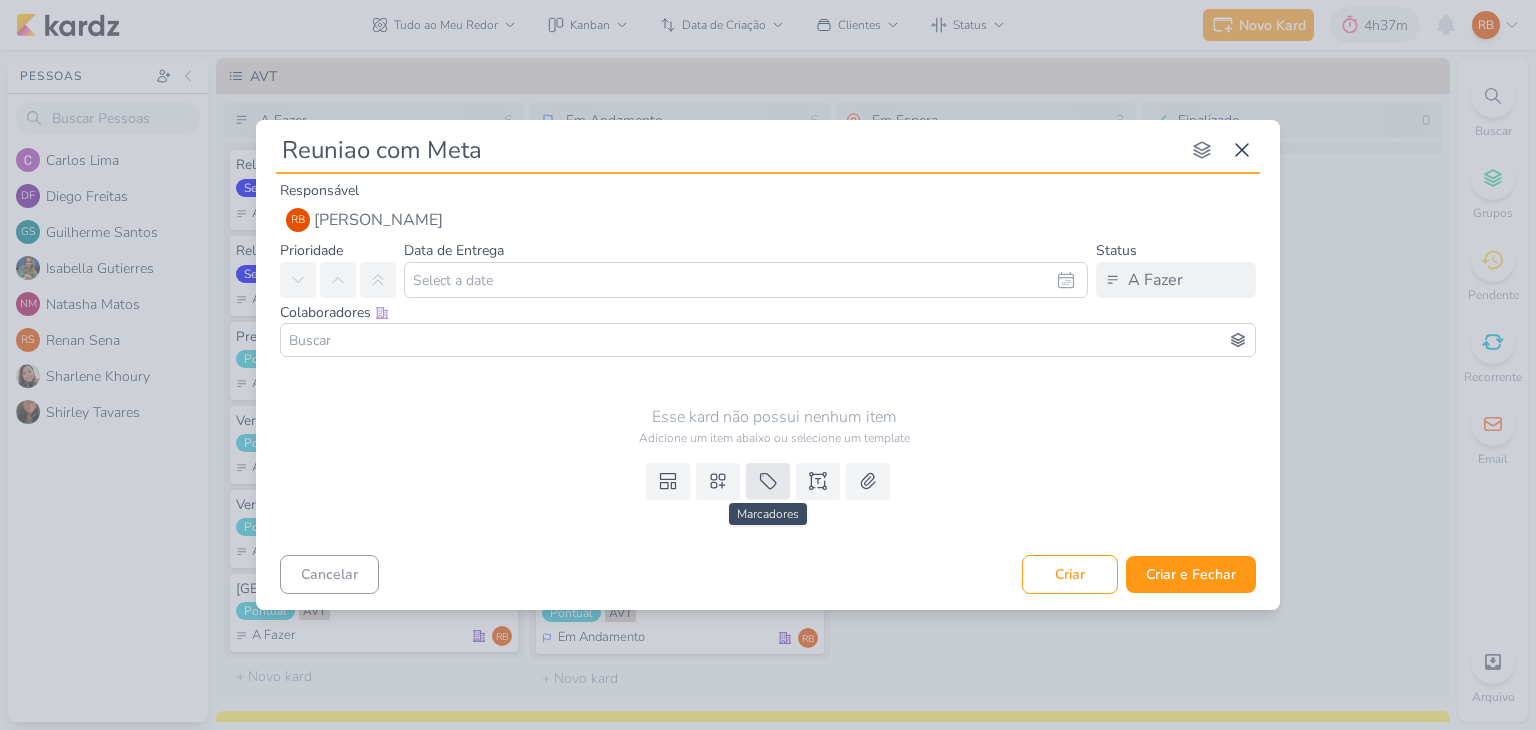 type on "Reuniao com Meta" 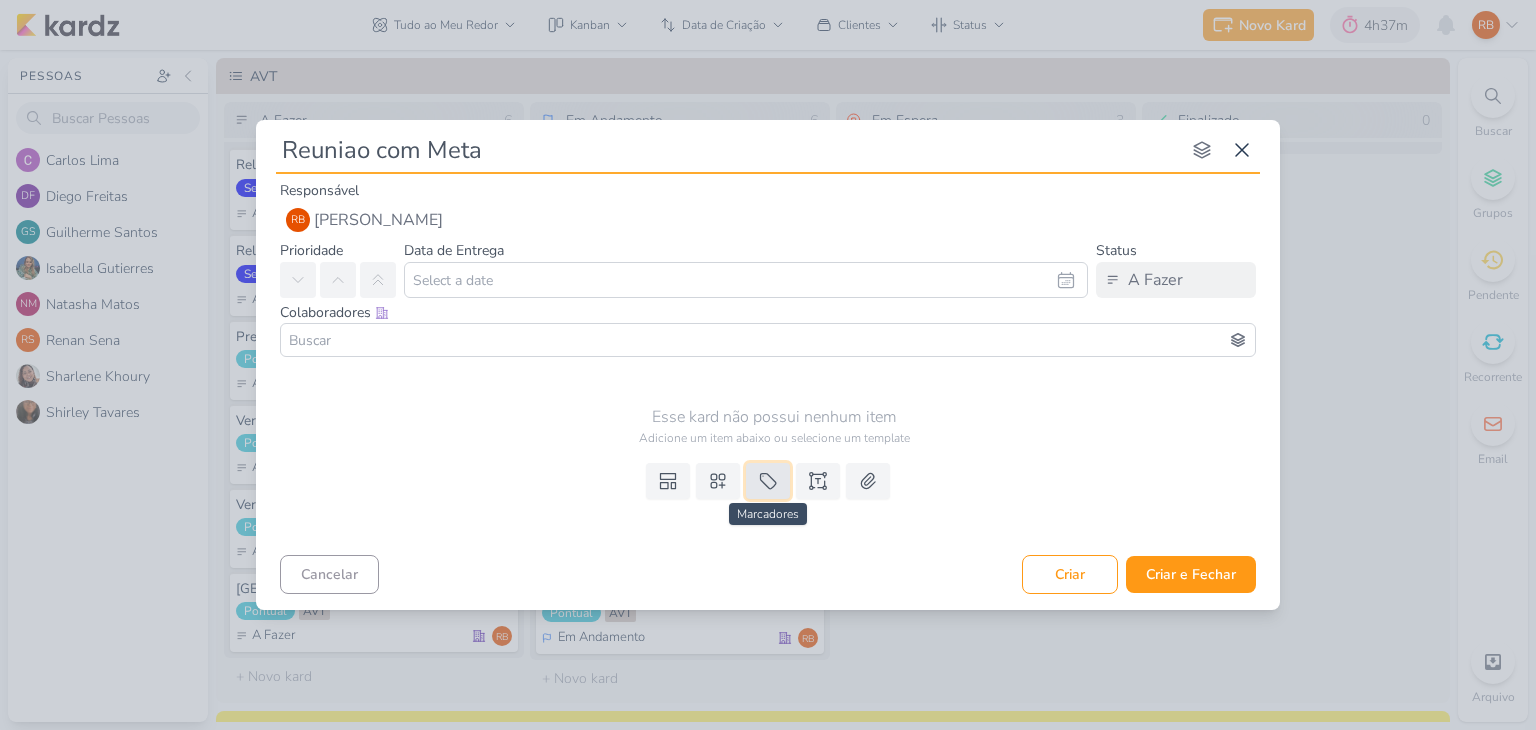 click 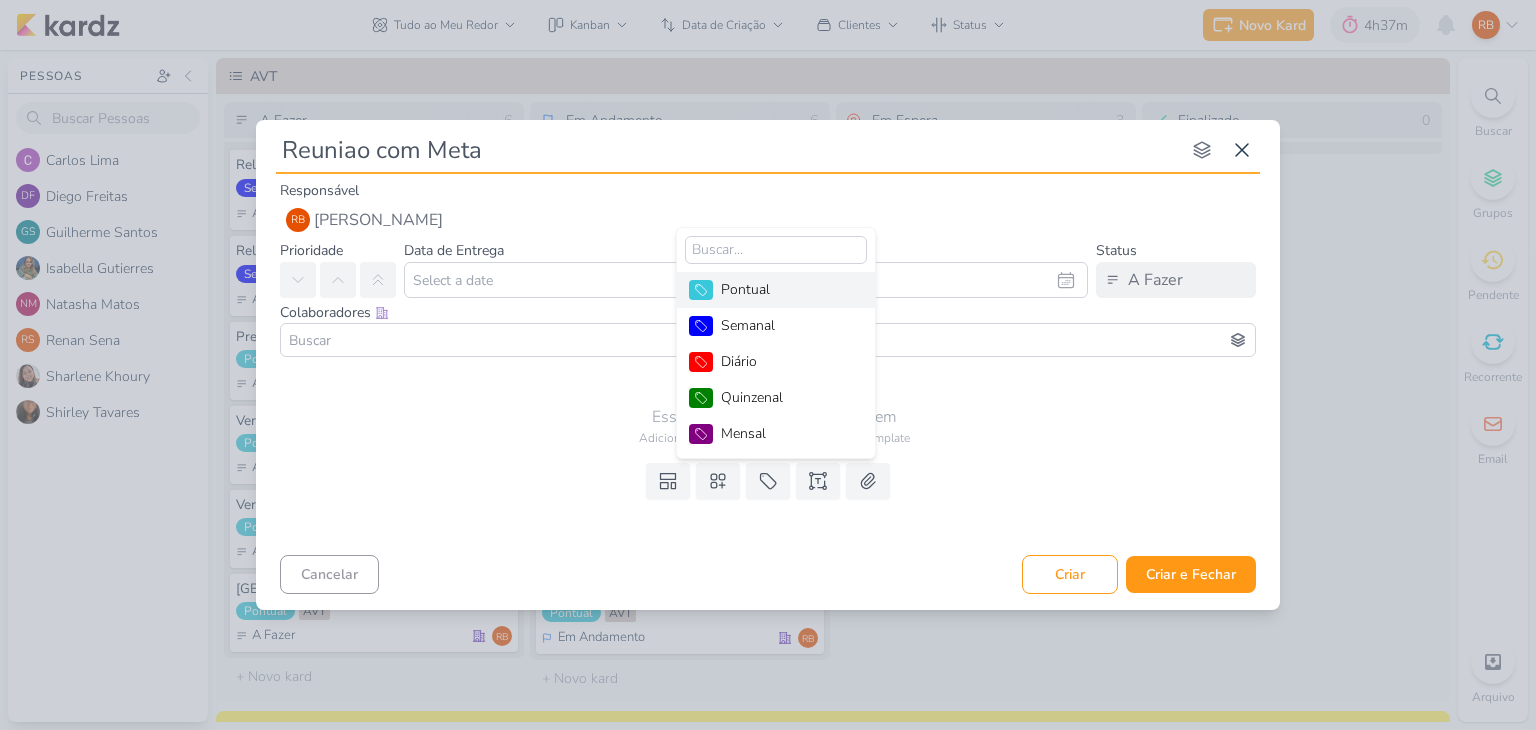 click on "Pontual" at bounding box center (786, 289) 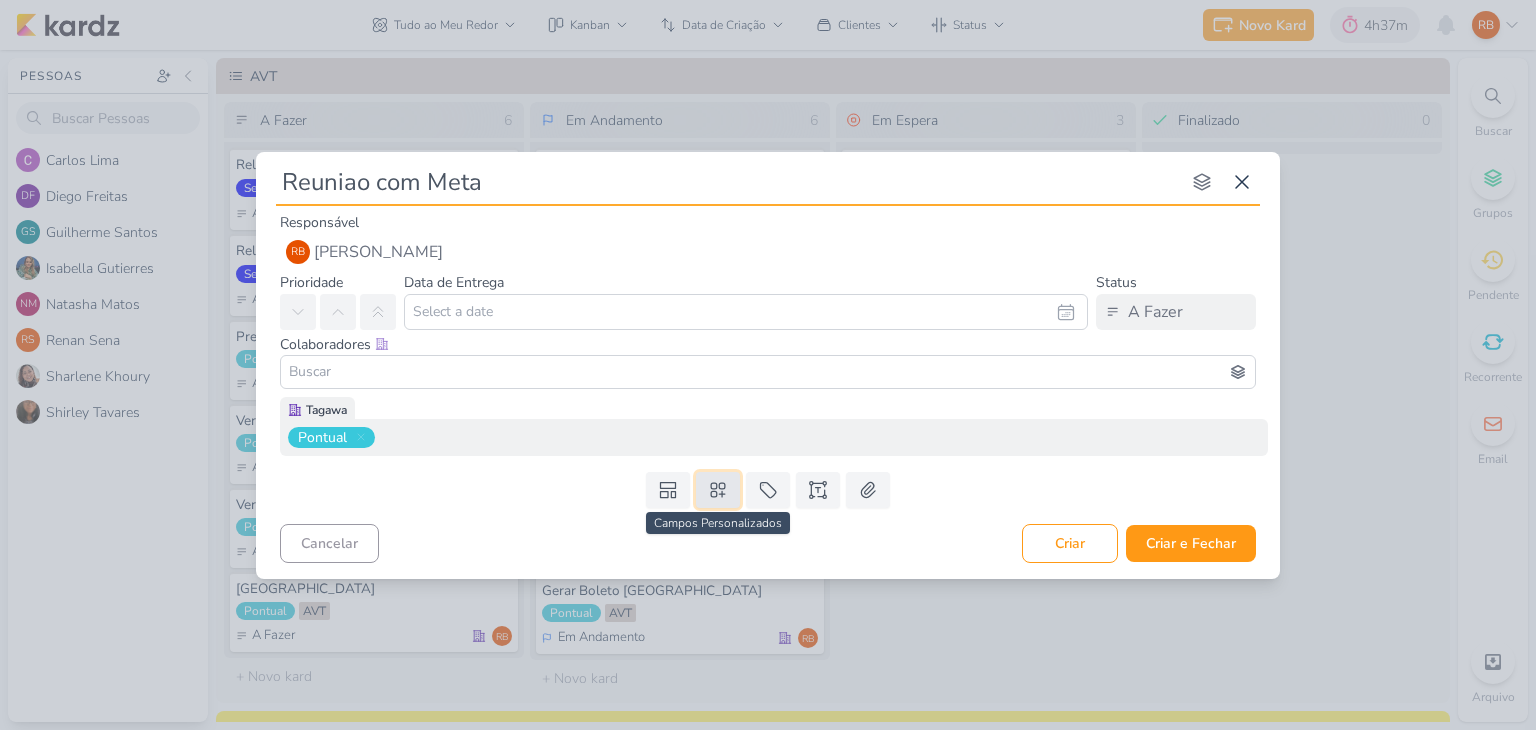 click 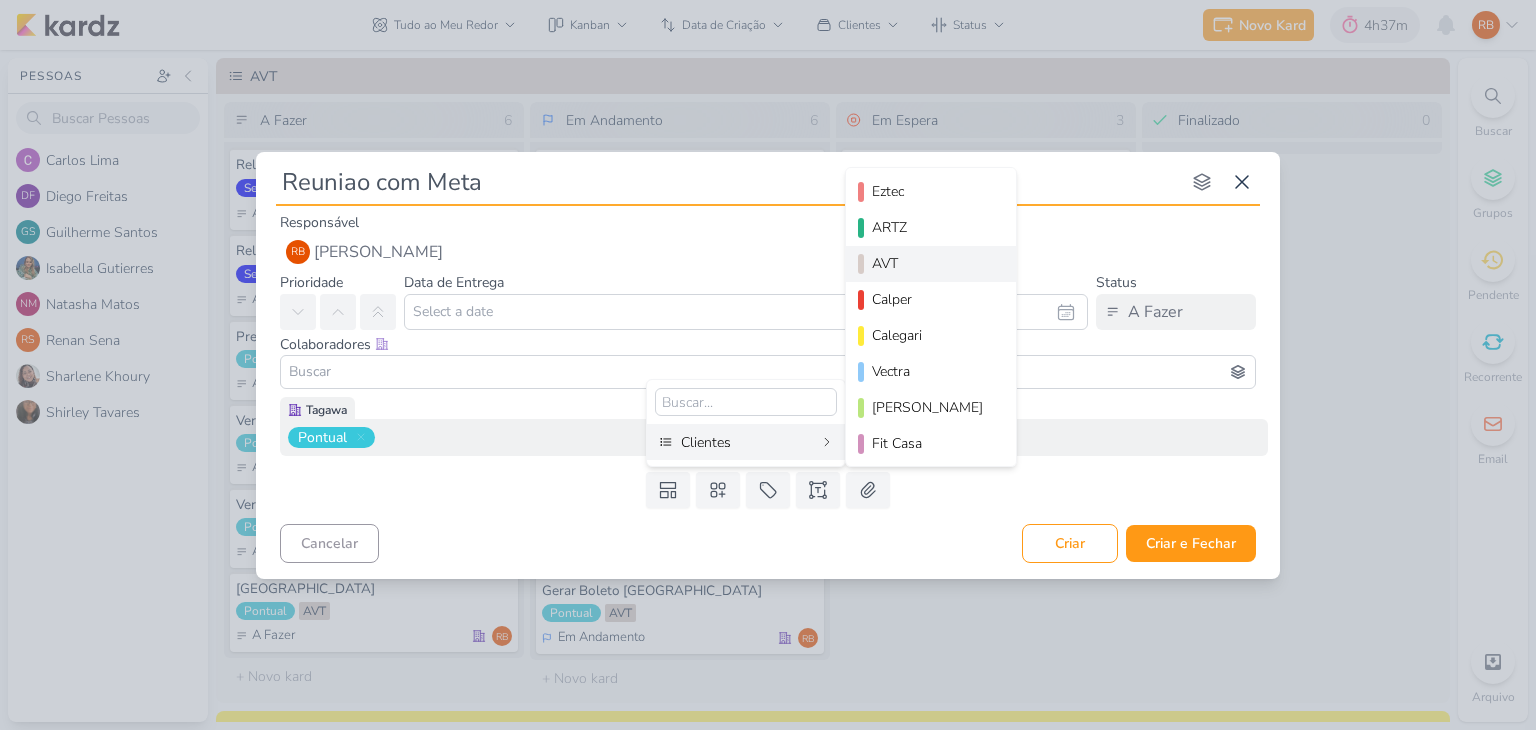 click on "AVT" at bounding box center [932, 263] 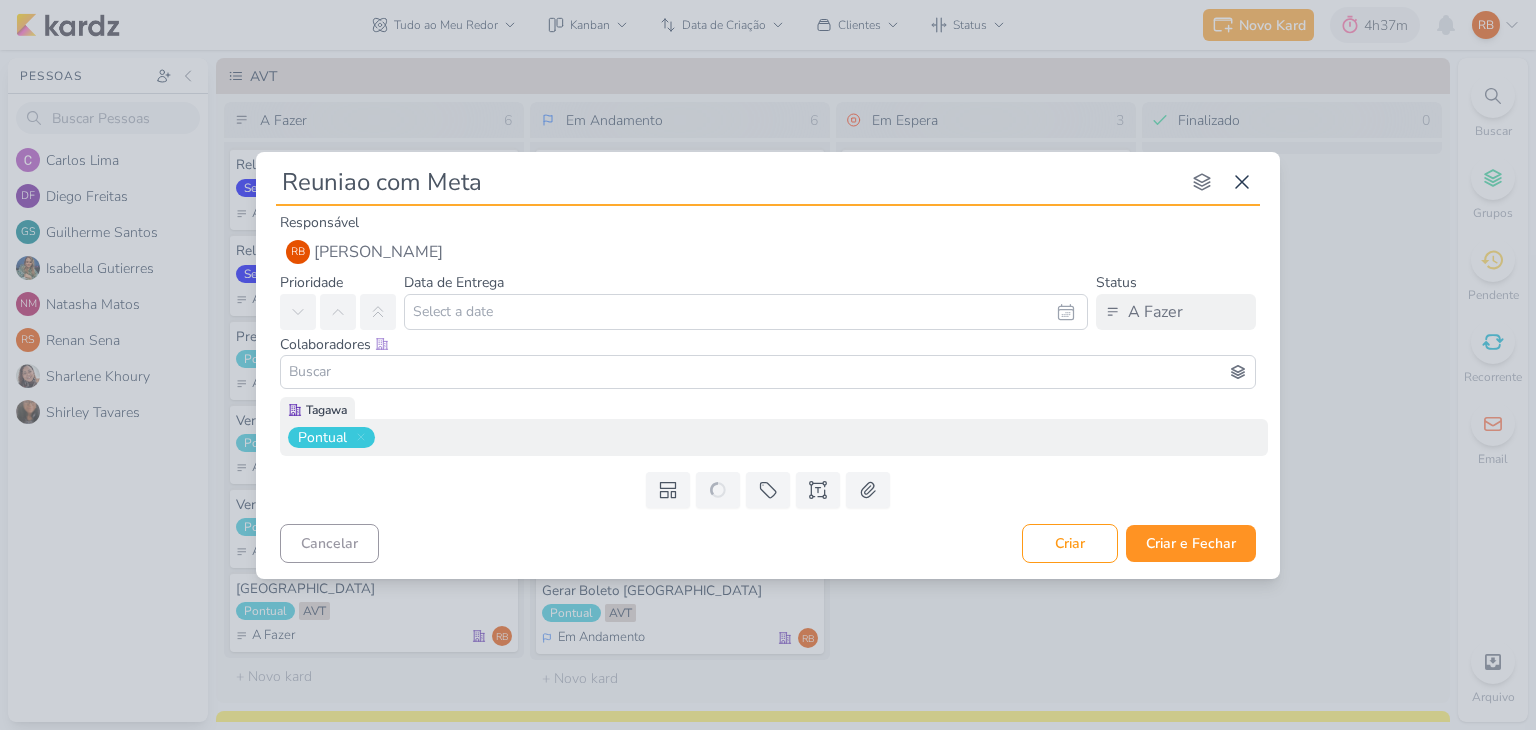 type 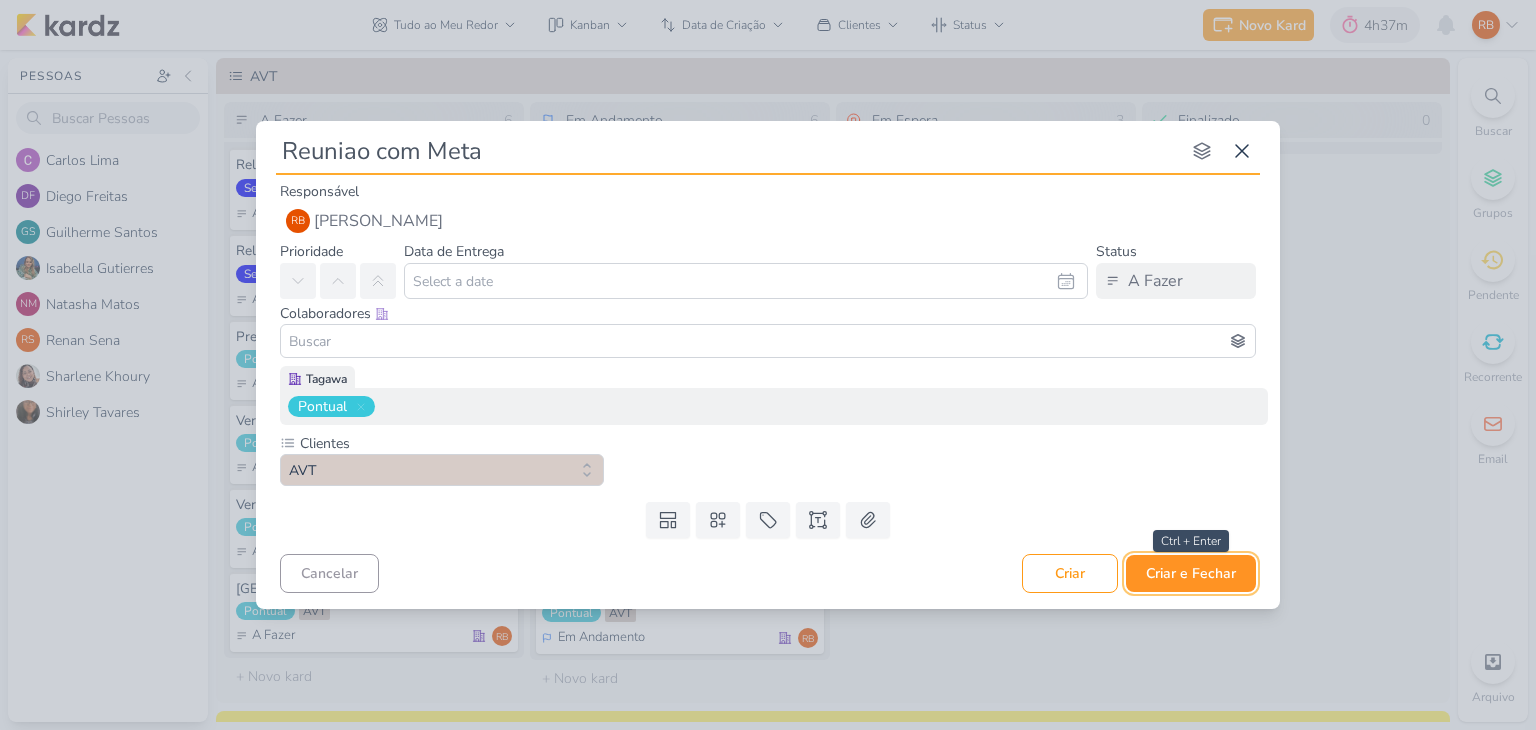 click on "Criar e Fechar" at bounding box center [1191, 573] 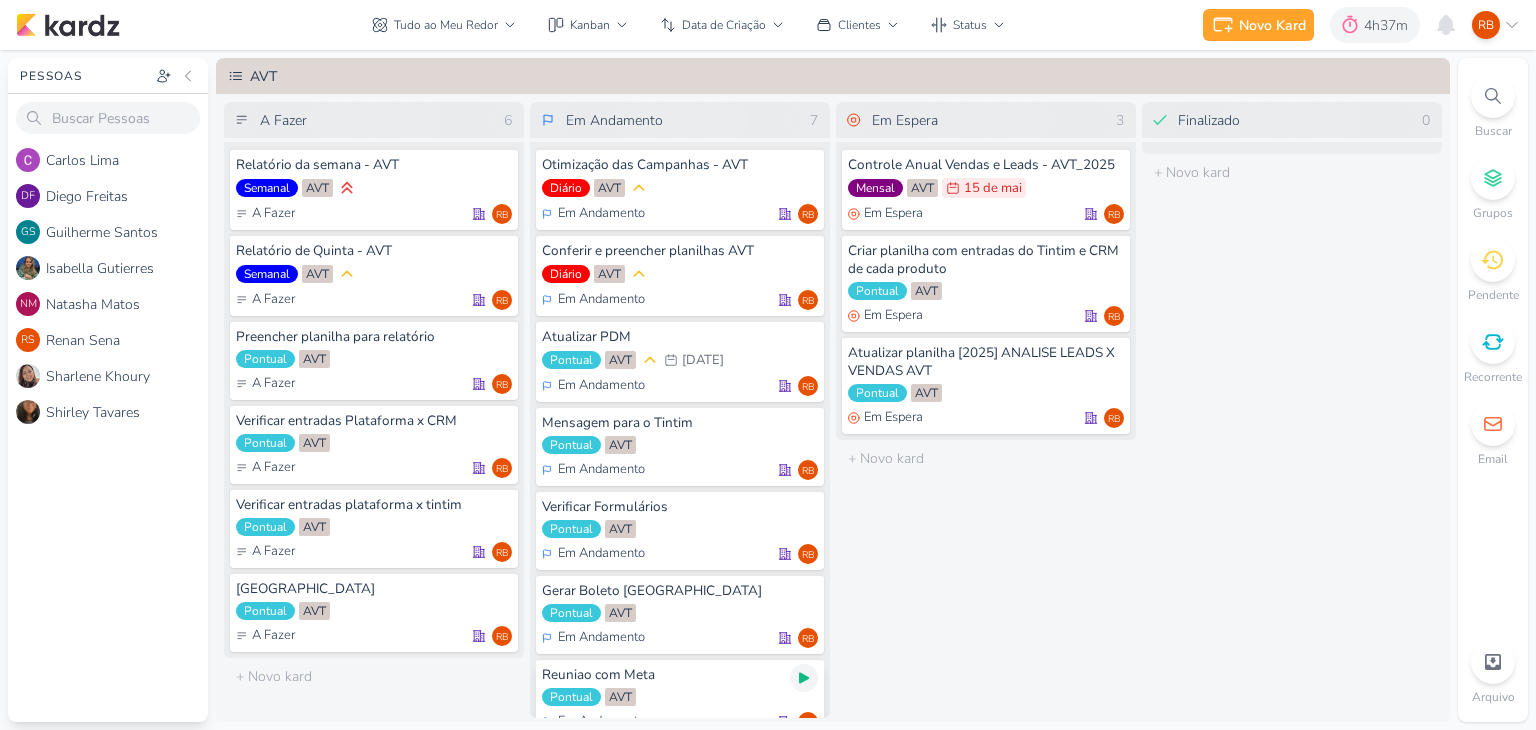 click 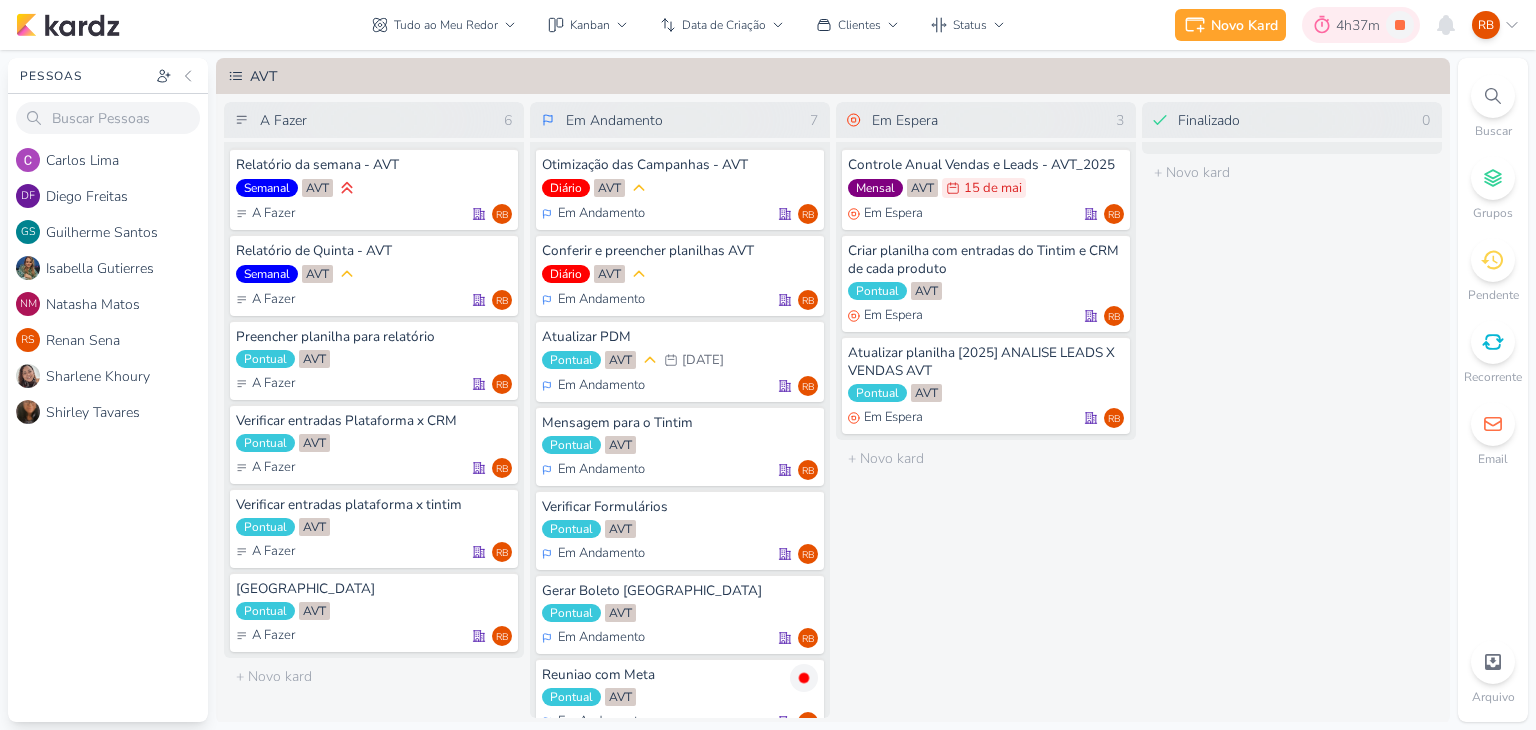 click on "4h37m" at bounding box center (1361, 25) 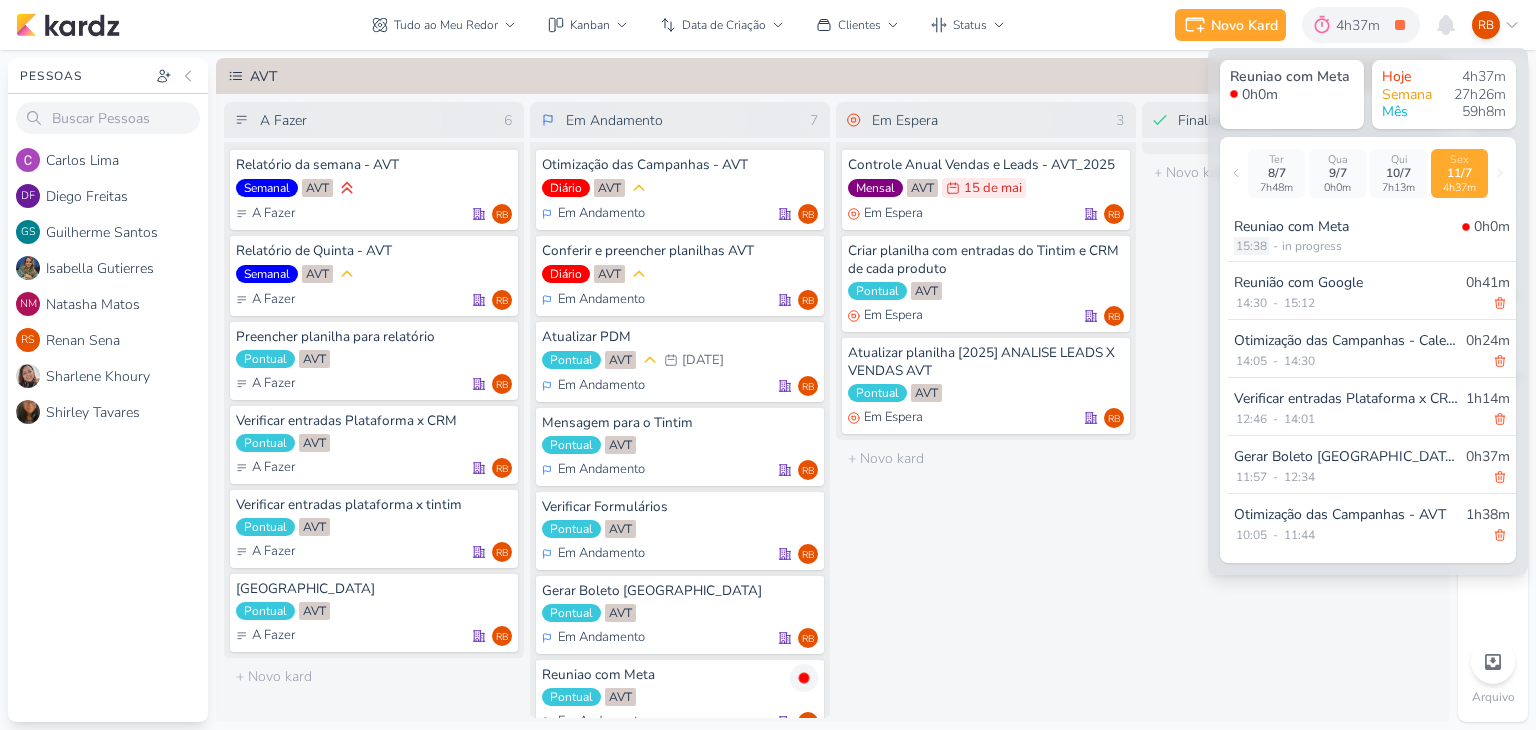 click on "15:38" at bounding box center (1251, 246) 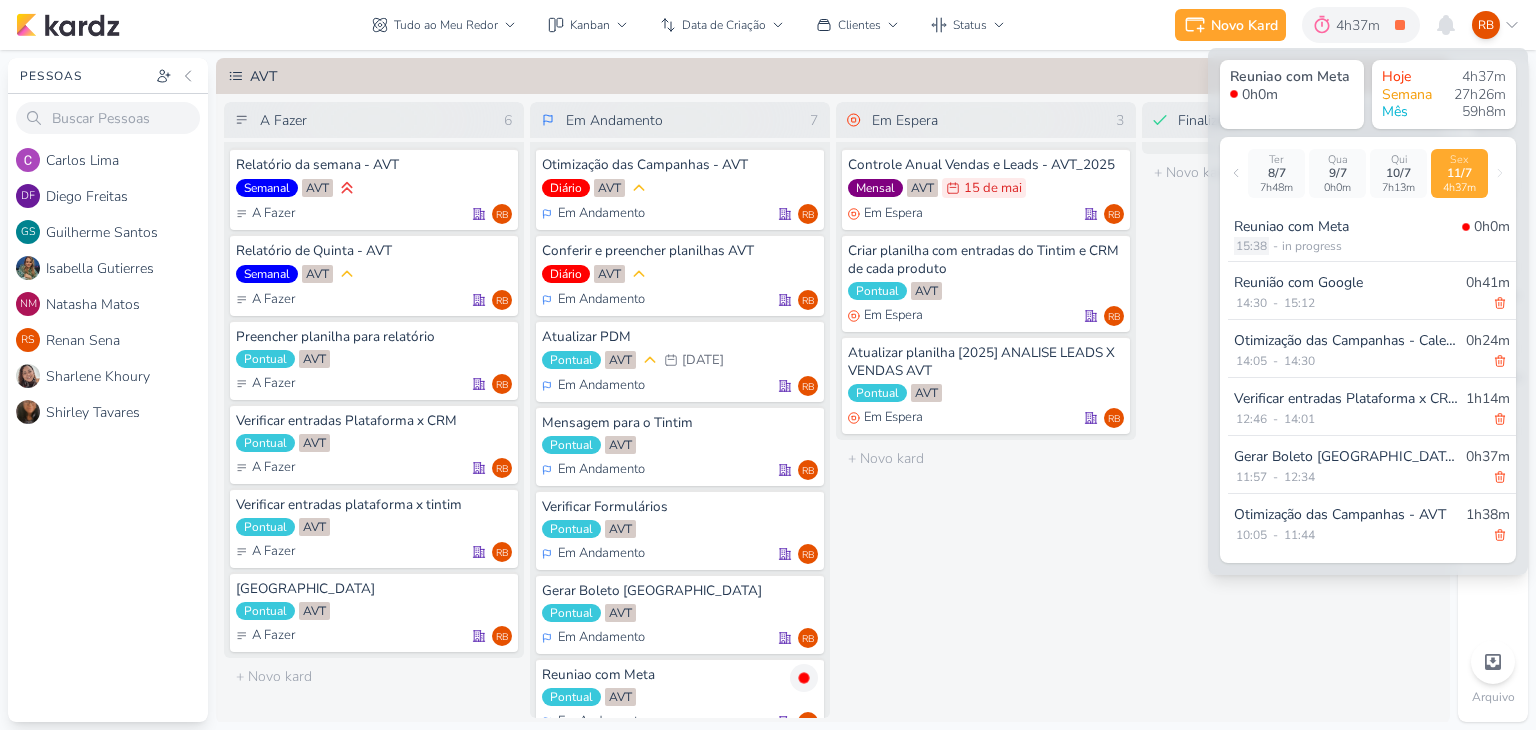 select on "15" 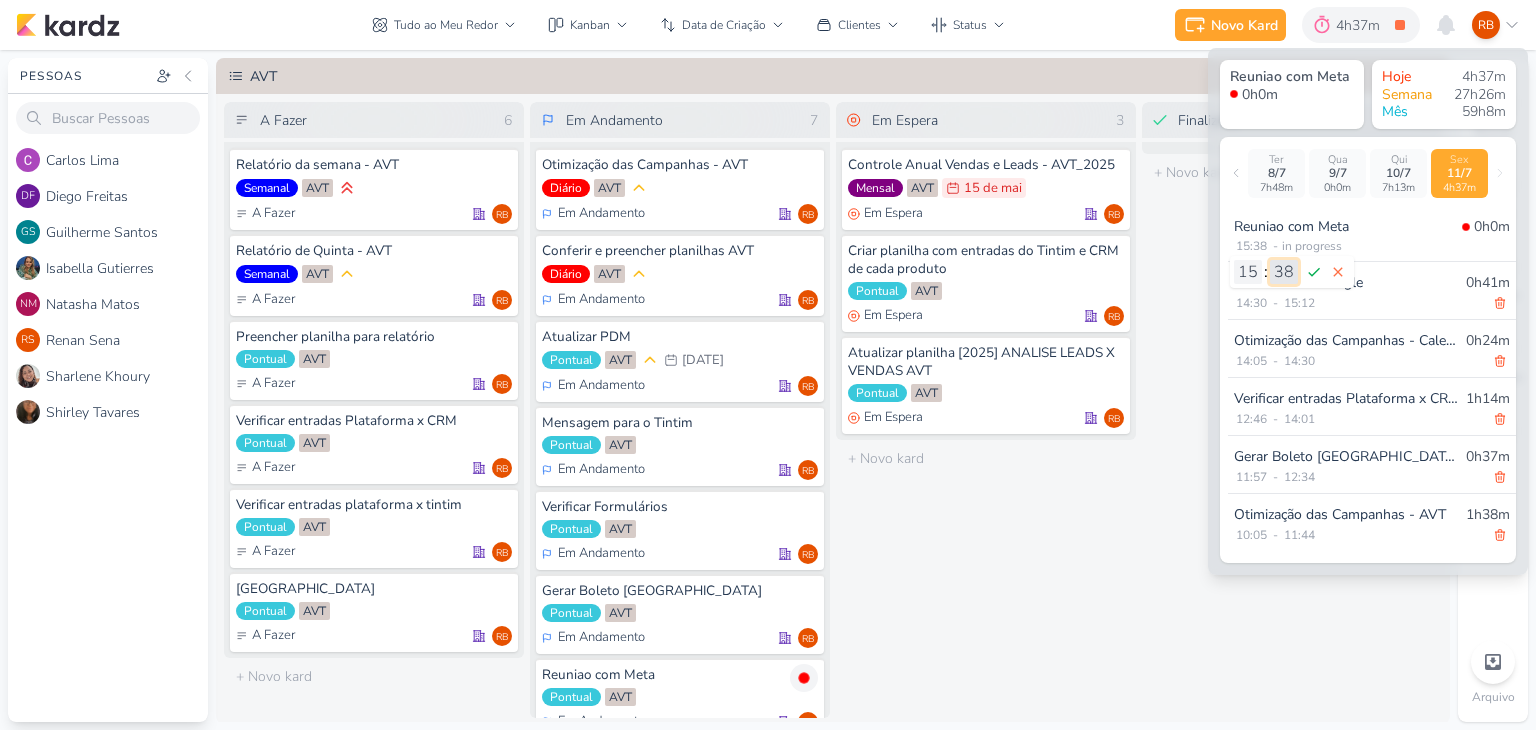 click on "00 01 02 03 04 05 06 07 08 09 10 11 12 13 14 15 16 17 18 19 20 21 22 23 24 25 26 27 28 29 30 31 32 33 34 35 36 37 38 39 40 41 42 43 44 45 46 47 48 49 50 51 52 53 54 55 56 57 58 59" at bounding box center [1284, 272] 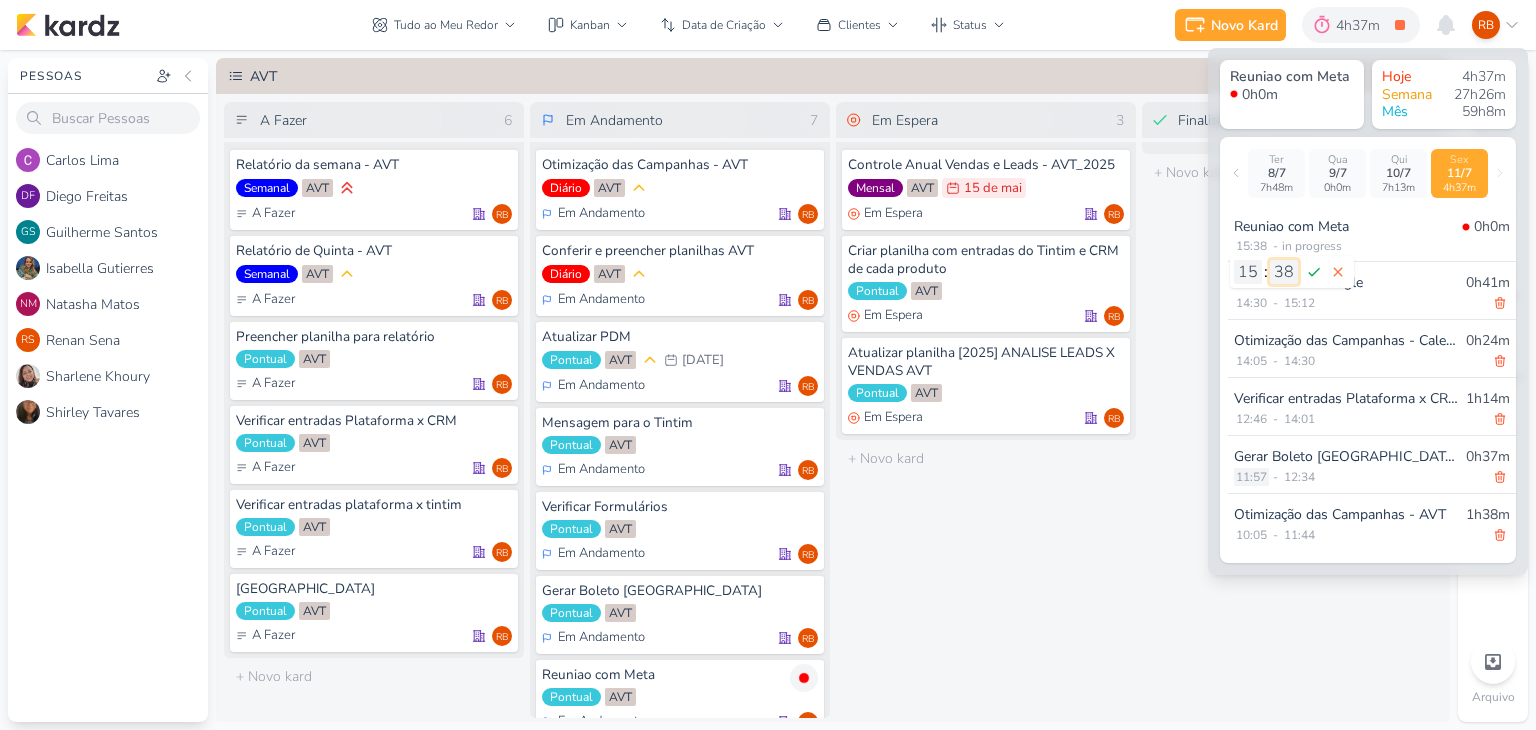 select on "29" 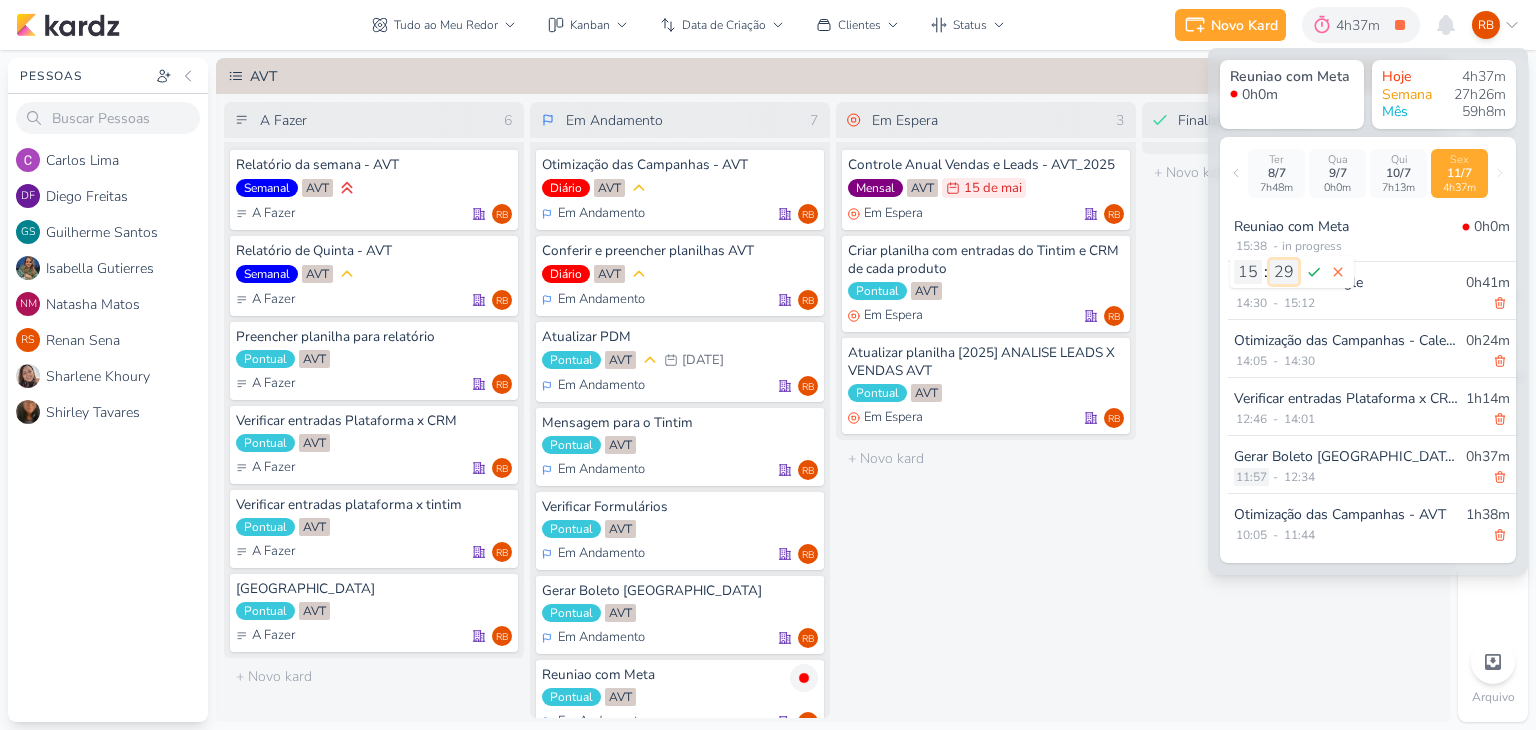 click on "00 01 02 03 04 05 06 07 08 09 10 11 12 13 14 15 16 17 18 19 20 21 22 23 24 25 26 27 28 29 30 31 32 33 34 35 36 37 38 39 40 41 42 43 44 45 46 47 48 49 50 51 52 53 54 55 56 57 58 59" at bounding box center (1284, 272) 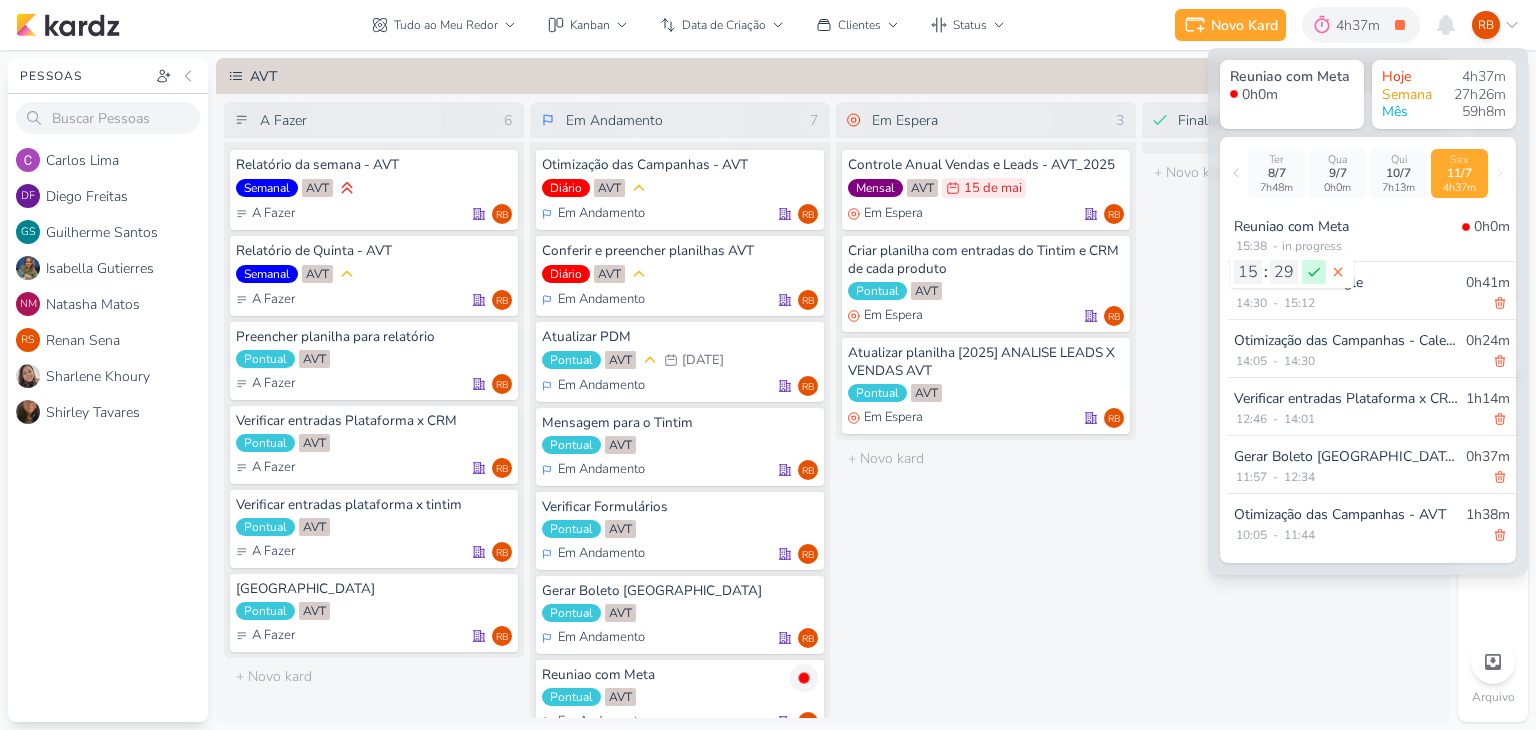 click 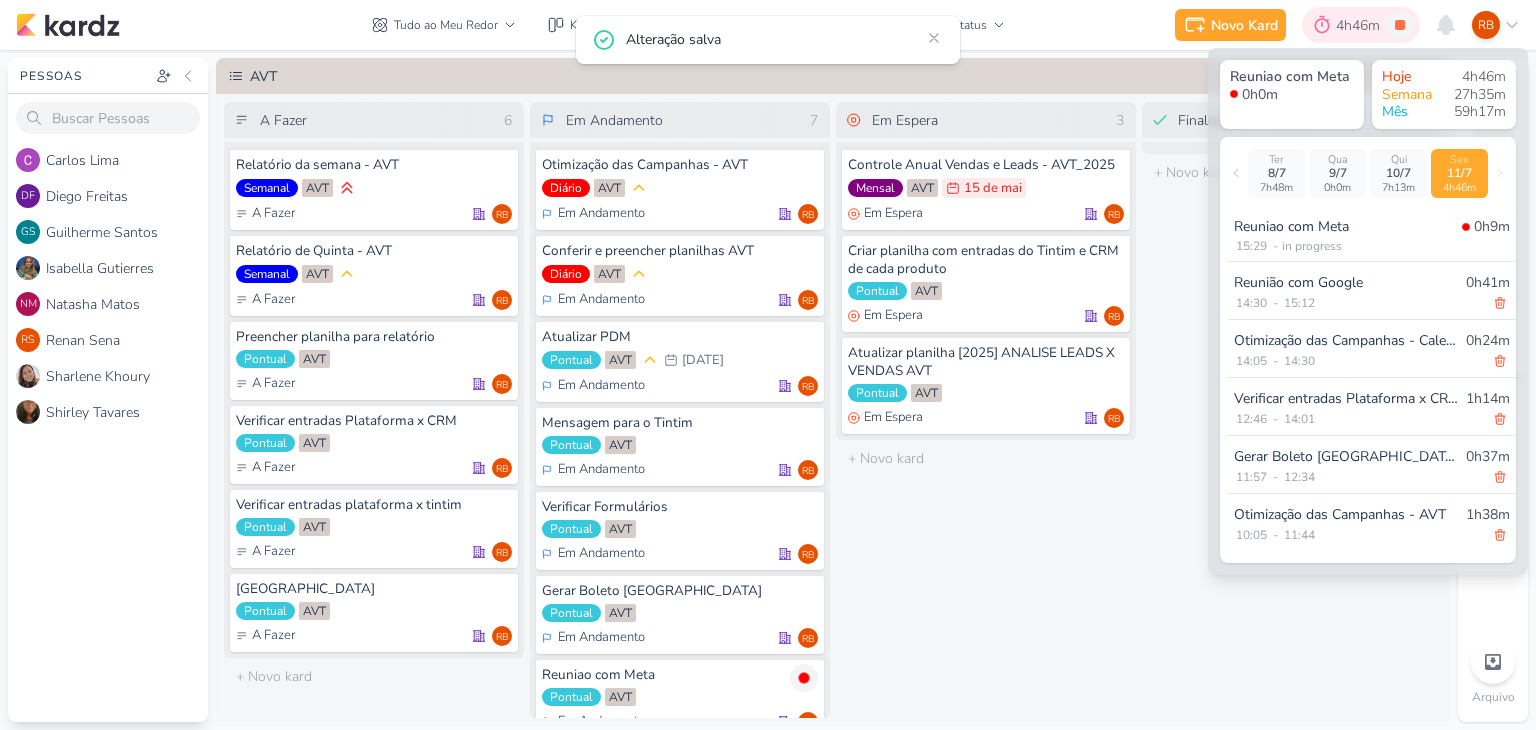 click on "4h46m" at bounding box center [1361, 25] 